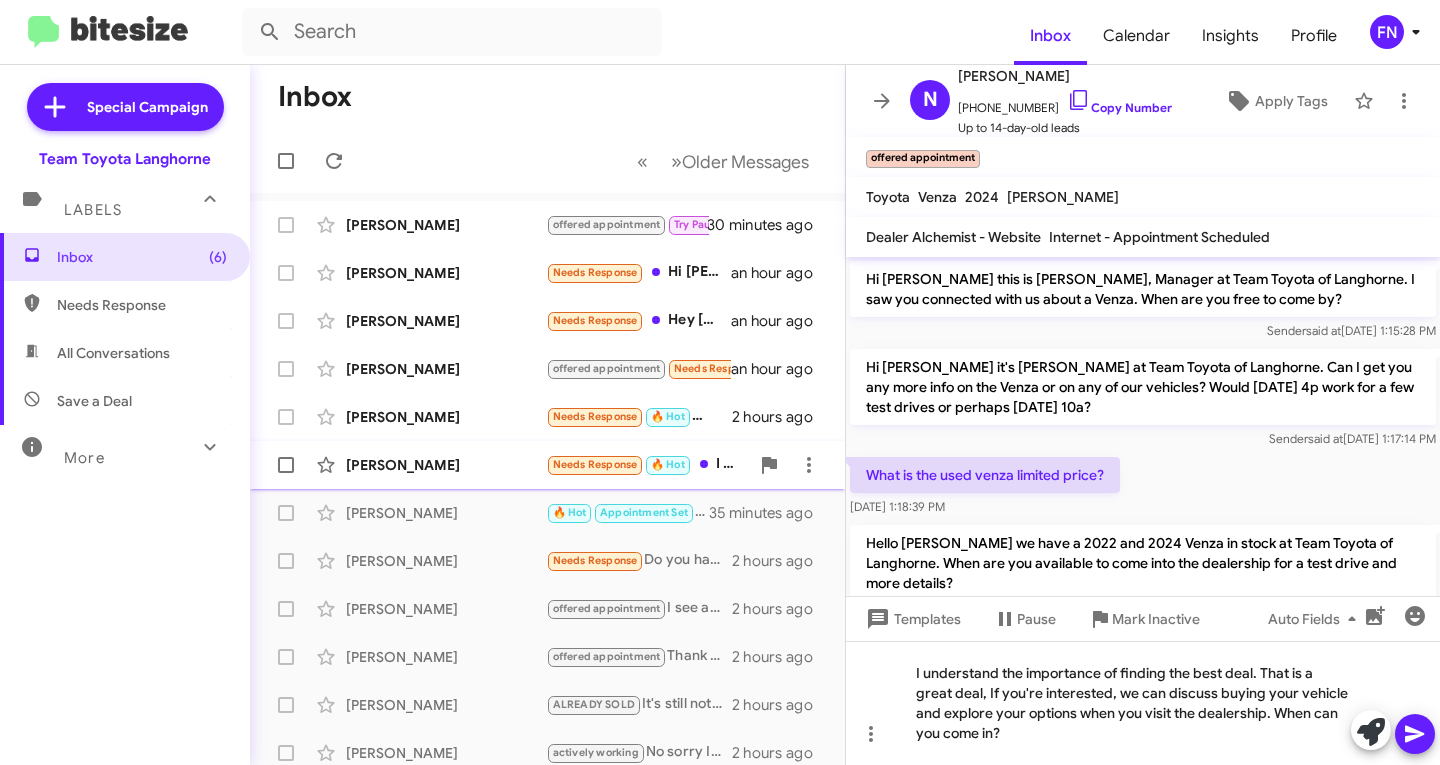 scroll, scrollTop: 0, scrollLeft: 0, axis: both 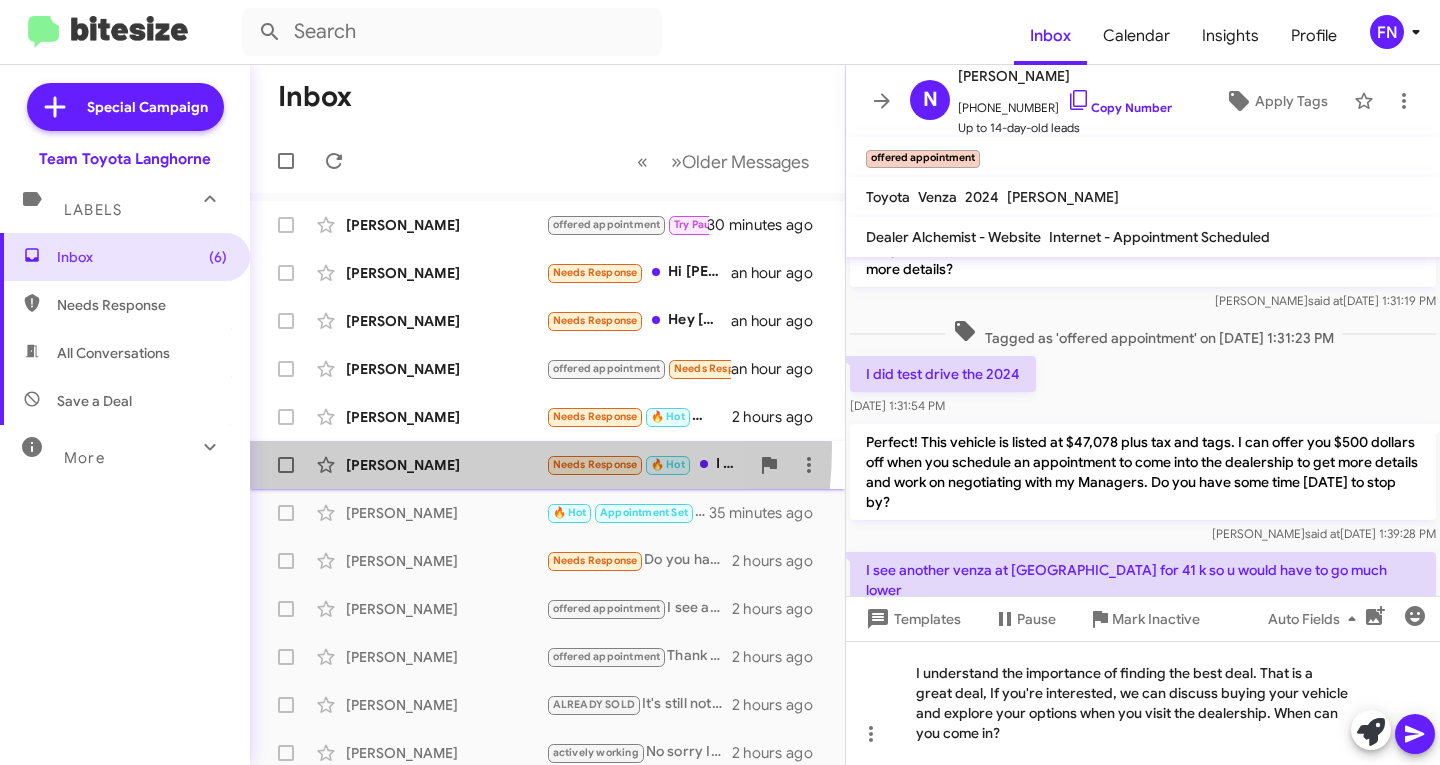 click on "[PERSON_NAME]  Needs Response   🔥 Hot   I know she's out [DATE]   2 hours ago" 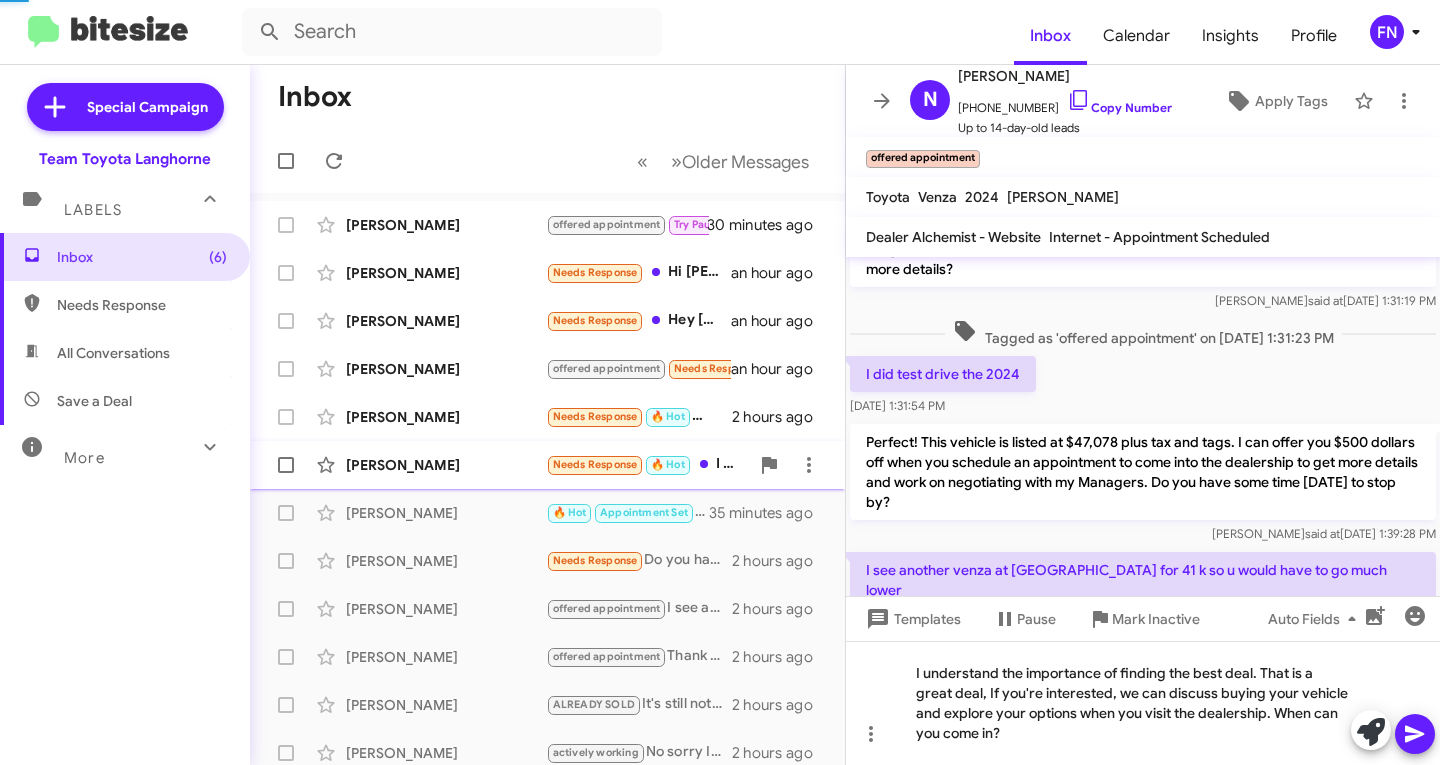 scroll, scrollTop: 146, scrollLeft: 0, axis: vertical 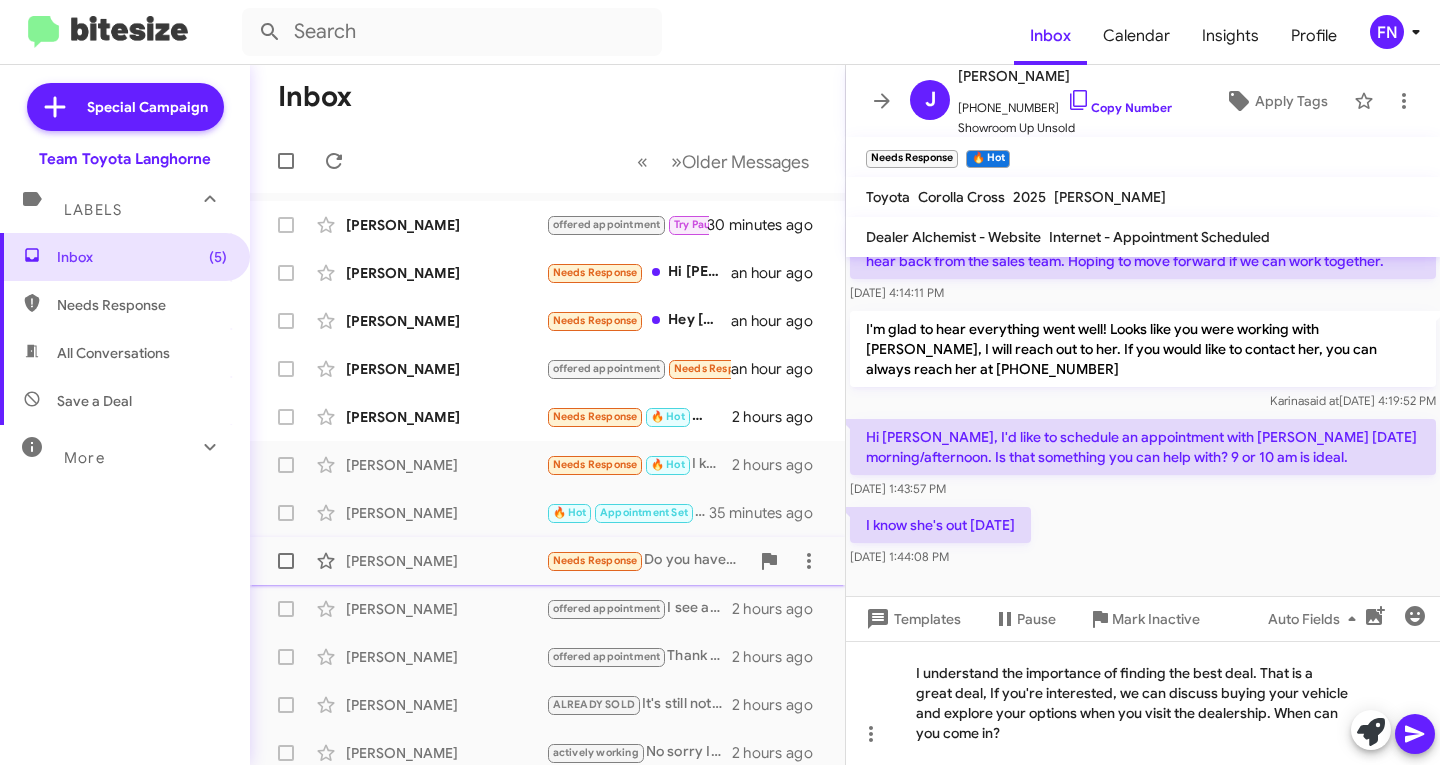 click on "[PERSON_NAME]  Needs Response   Do you have a 2025 Toyota sienna LE available?   2 hours ago" 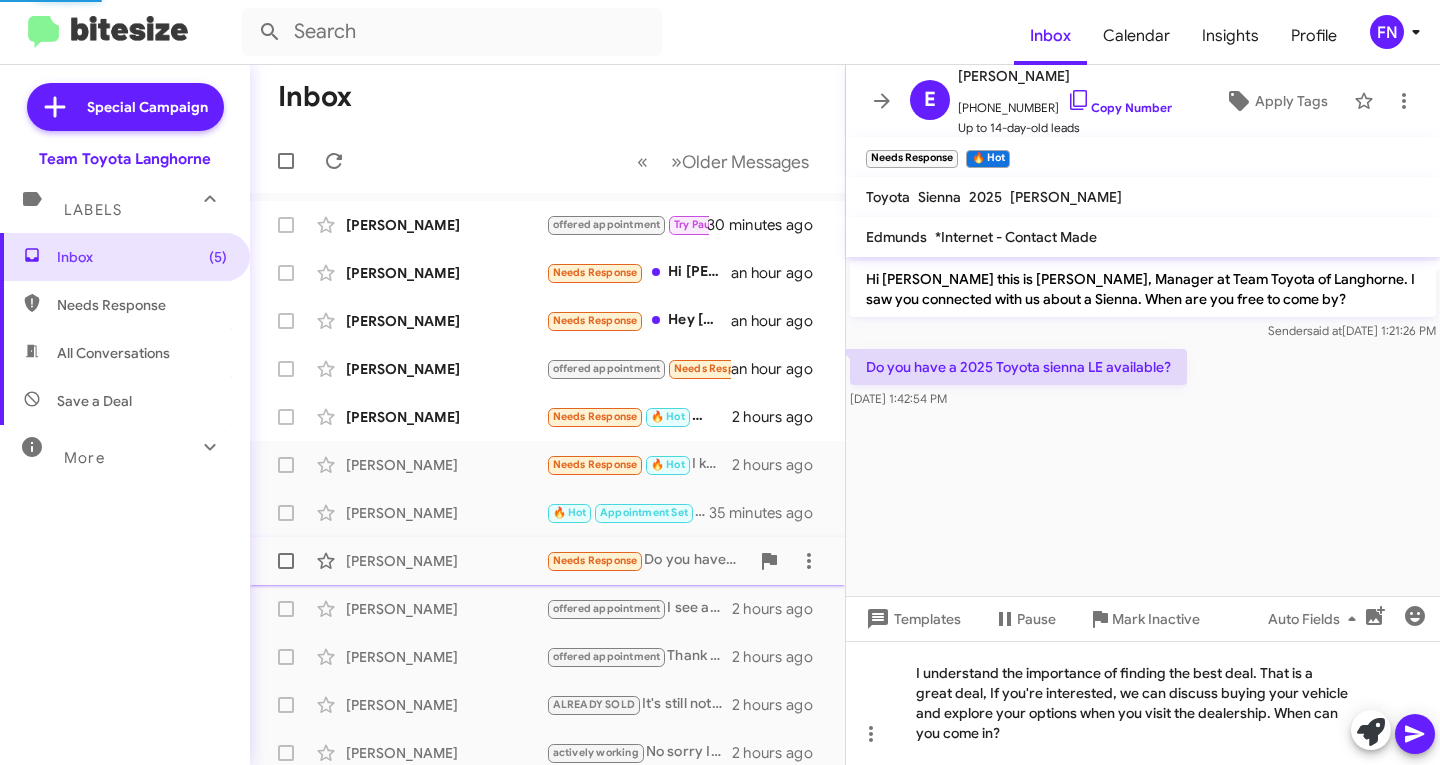 scroll, scrollTop: 0, scrollLeft: 0, axis: both 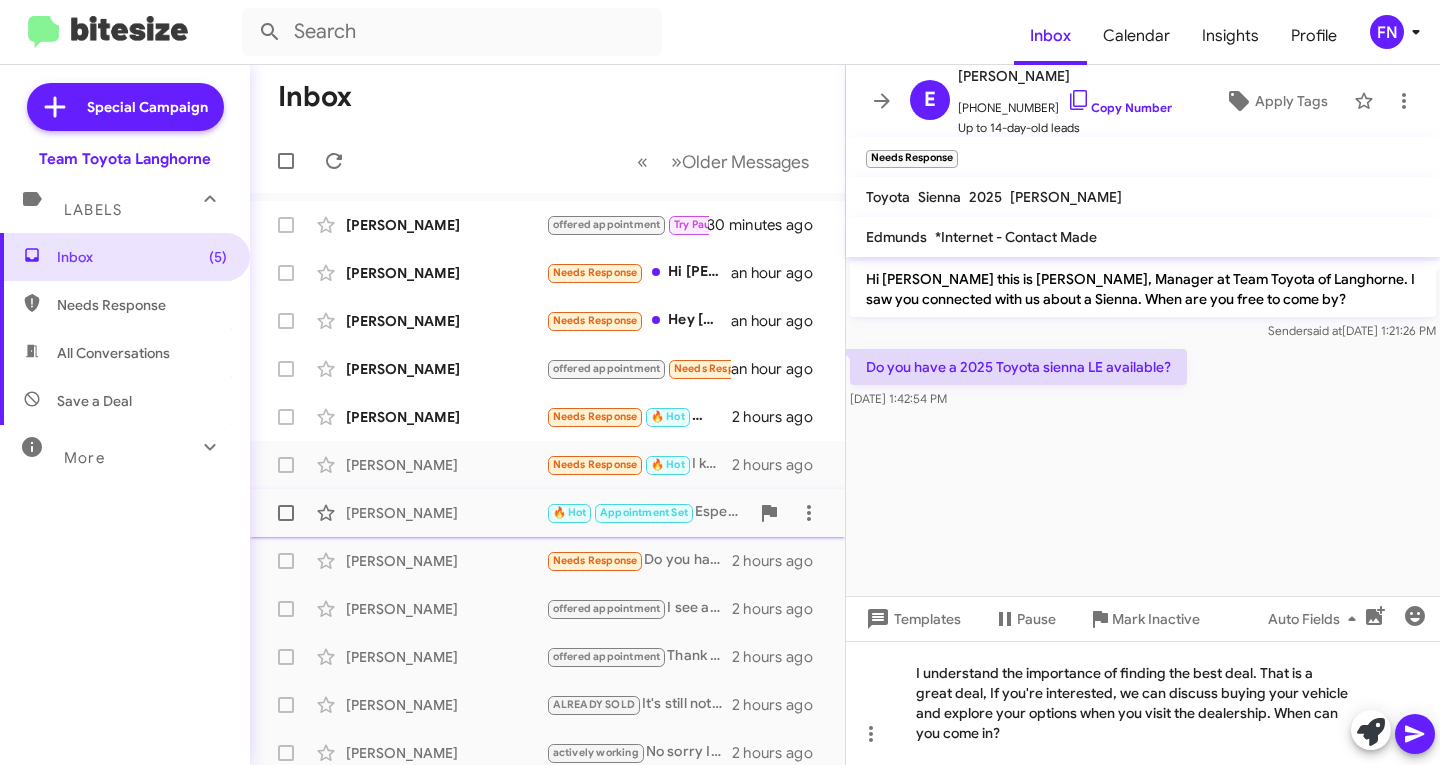 click on "[PERSON_NAME]" 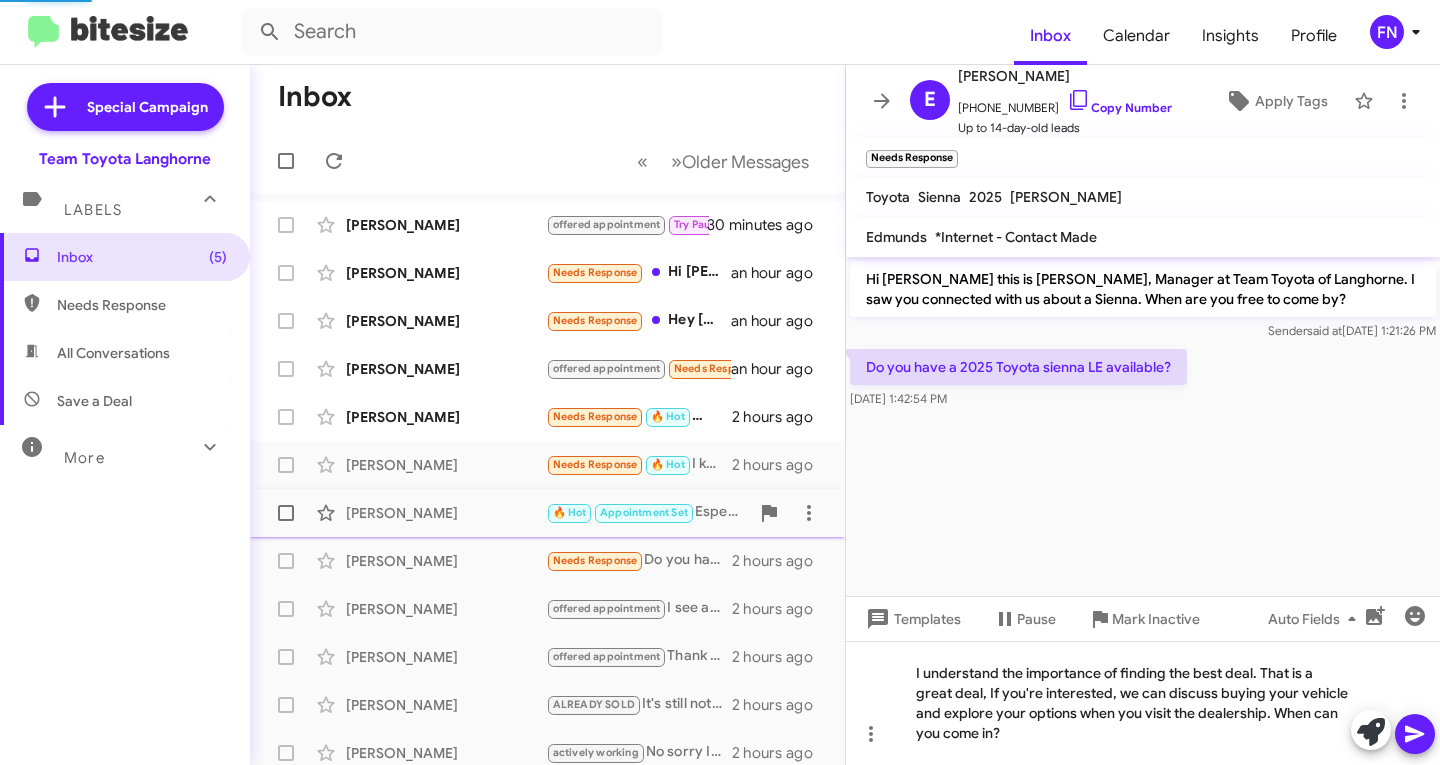 scroll, scrollTop: 307, scrollLeft: 0, axis: vertical 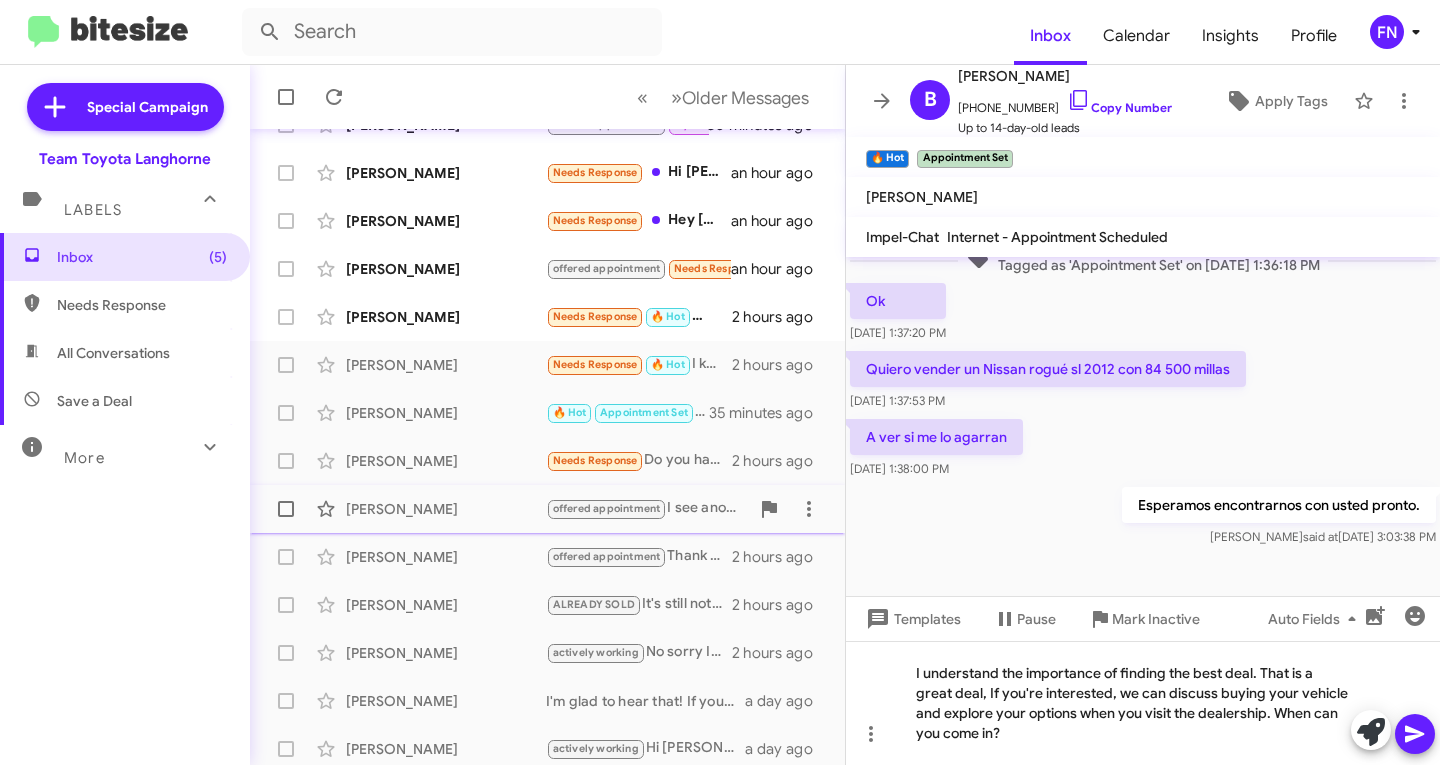 click on "[PERSON_NAME]  offered appointment   I see another venza at [GEOGRAPHIC_DATA] for 41 k so u would have to go much lower   2 hours ago" 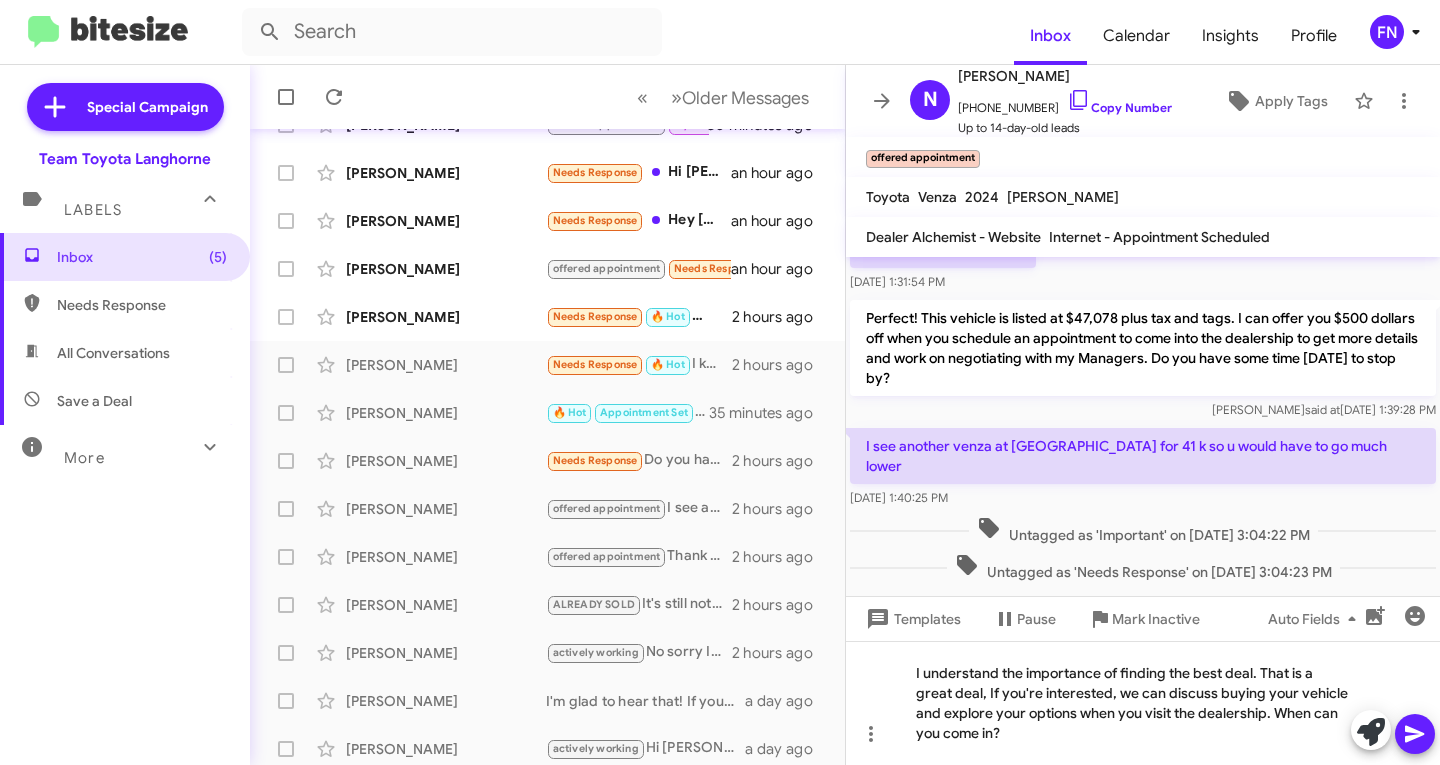 scroll, scrollTop: 458, scrollLeft: 0, axis: vertical 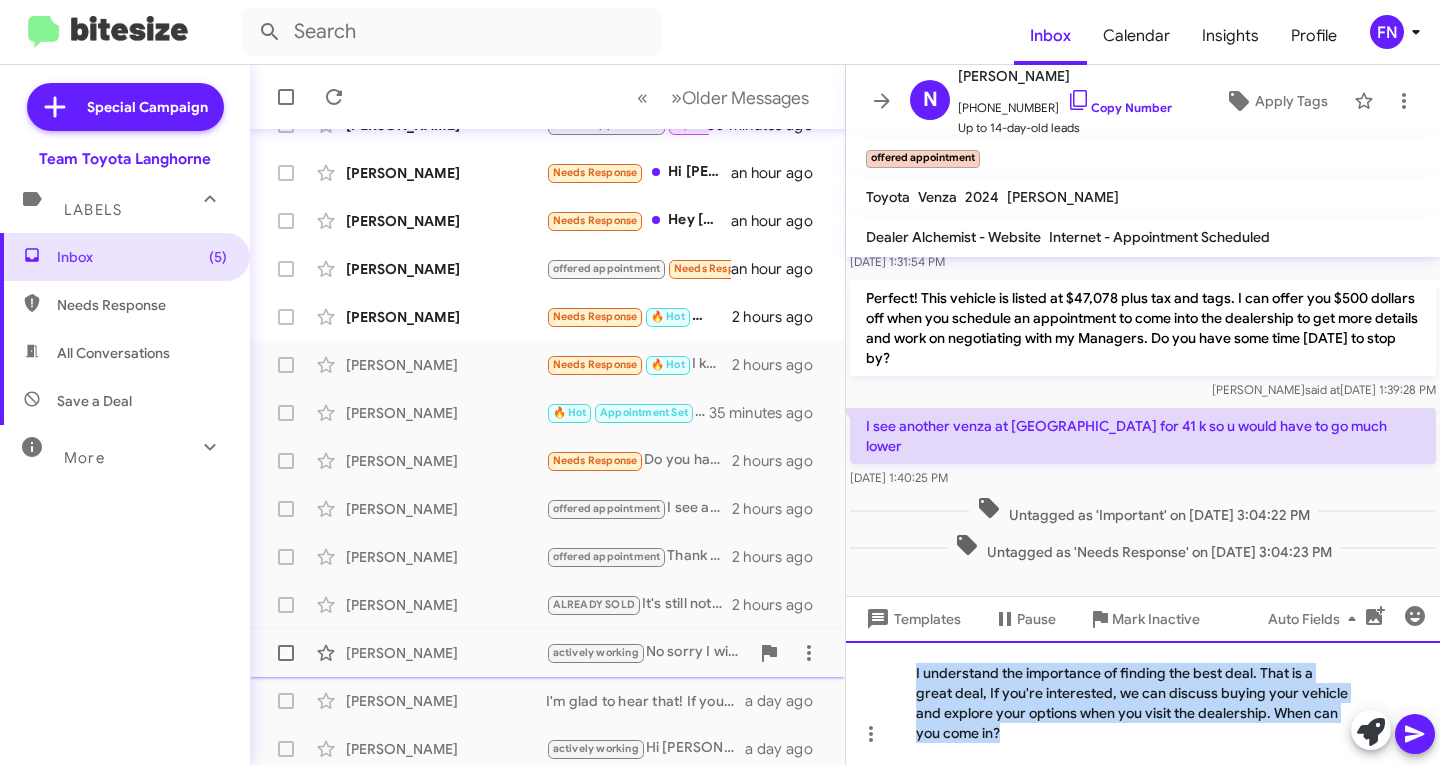 drag, startPoint x: 1019, startPoint y: 736, endPoint x: 773, endPoint y: 634, distance: 266.3081 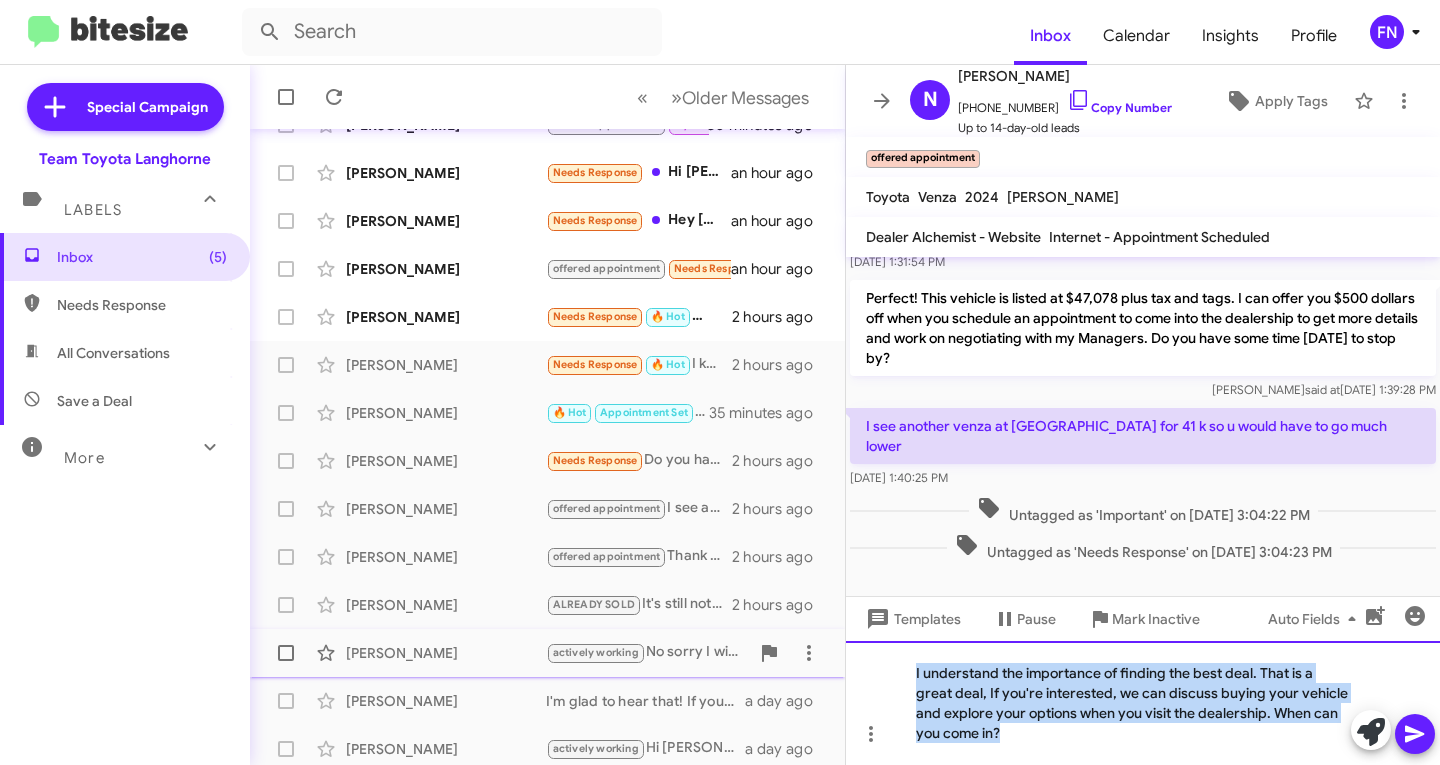 click on "Inbox   « Previous » Next   Older Messages   [PERSON_NAME]  offered appointment   Try Pausing   Needs Response   Weekend of [DATE] is the time I can meet. I am out of town much of July.   30 minutes ago    [PERSON_NAME]  Needs Response   Hi [PERSON_NAME], thanks for reaching out.  Yes, I am interested in selling my car if you paid me enough .   an hour ago    [PERSON_NAME]  Needs Response   Hey [PERSON_NAME], the models i saw didn't quite have the packages i was interested in. Probably wouldn't come in unless i saw something I would actually buy   an hour ago    [PERSON_NAME]  offered appointment   Needs Response   Mine rogue is brand new   an hour ago    [PERSON_NAME]  Needs Response   🔥 Hot   4ish   2 hours ago    [PERSON_NAME]  Needs Response   🔥 Hot   I know she's out [DATE]   2 hours ago    [PERSON_NAME]  🔥 Hot   Appointment Set   Esperamos encontrarnos con usted pronto.   35 minutes ago    [PERSON_NAME]  Needs Response   Do you have a 2025 Toyota sienna LE available?   2 hours ago" 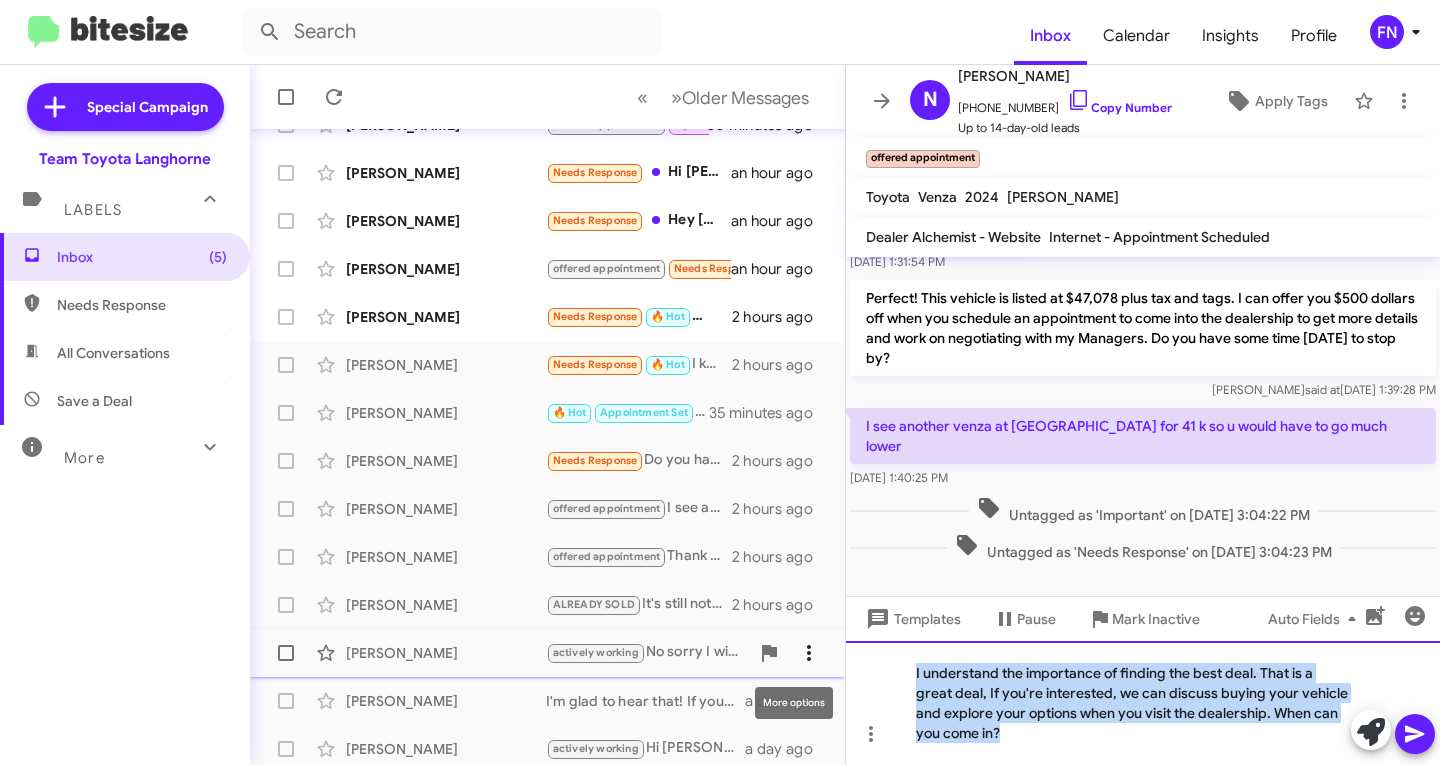 type 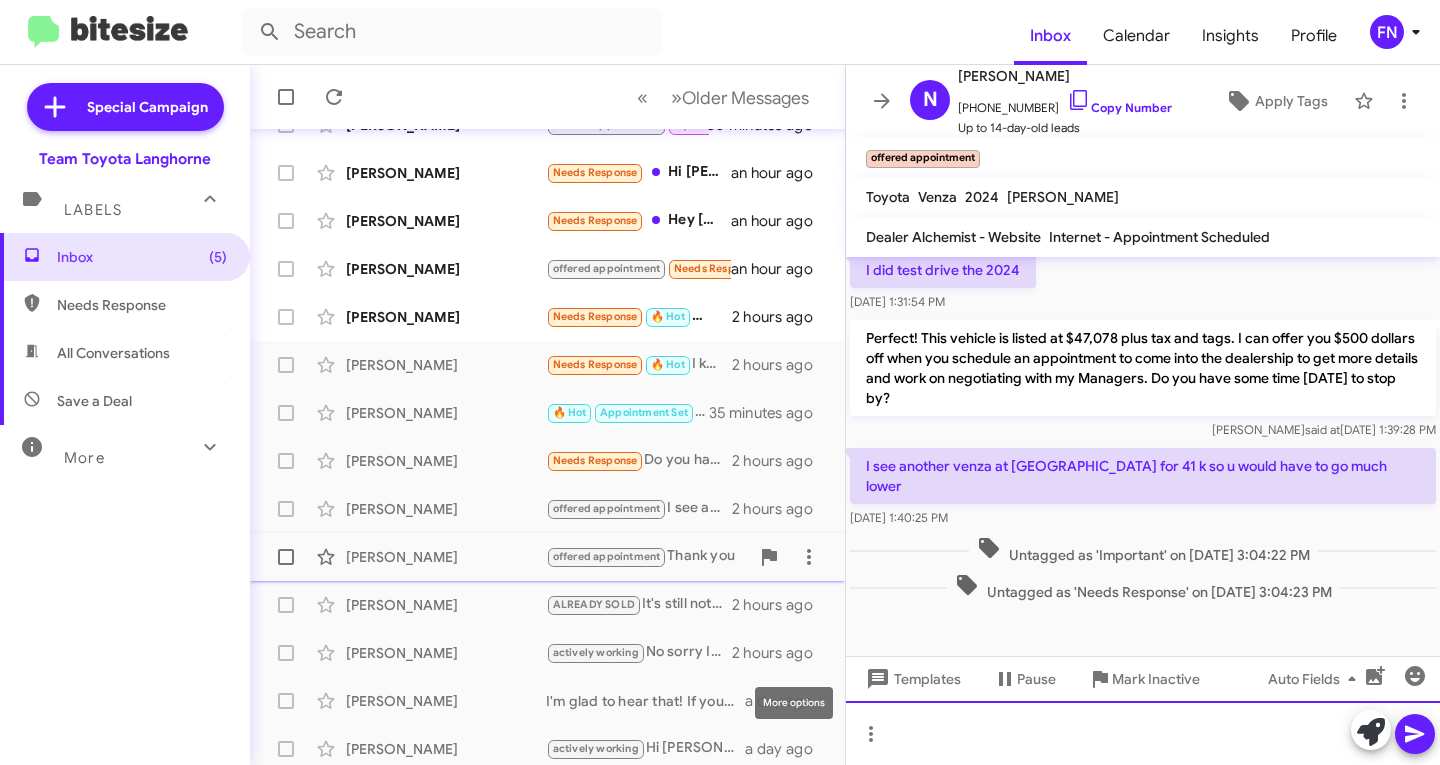 scroll, scrollTop: 398, scrollLeft: 0, axis: vertical 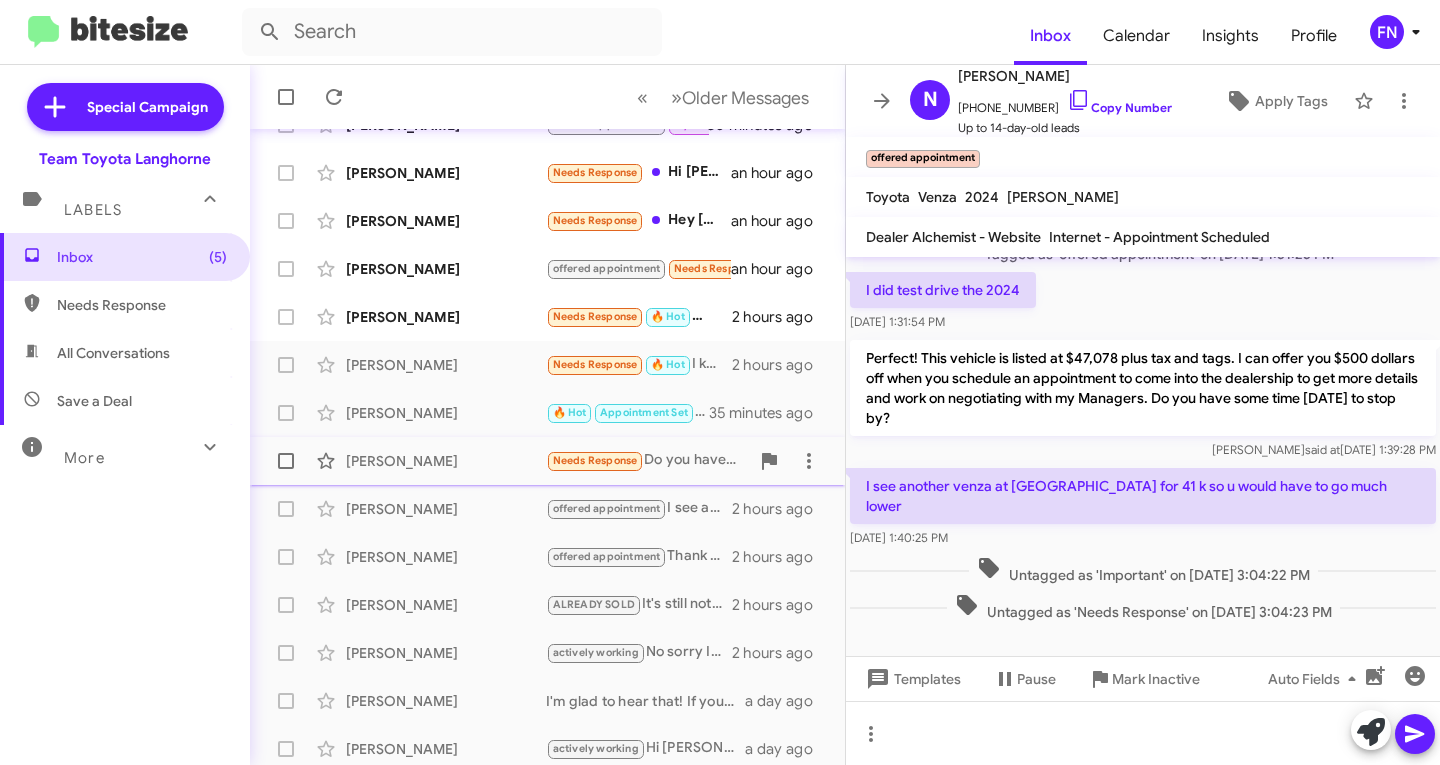 click on "[PERSON_NAME]" 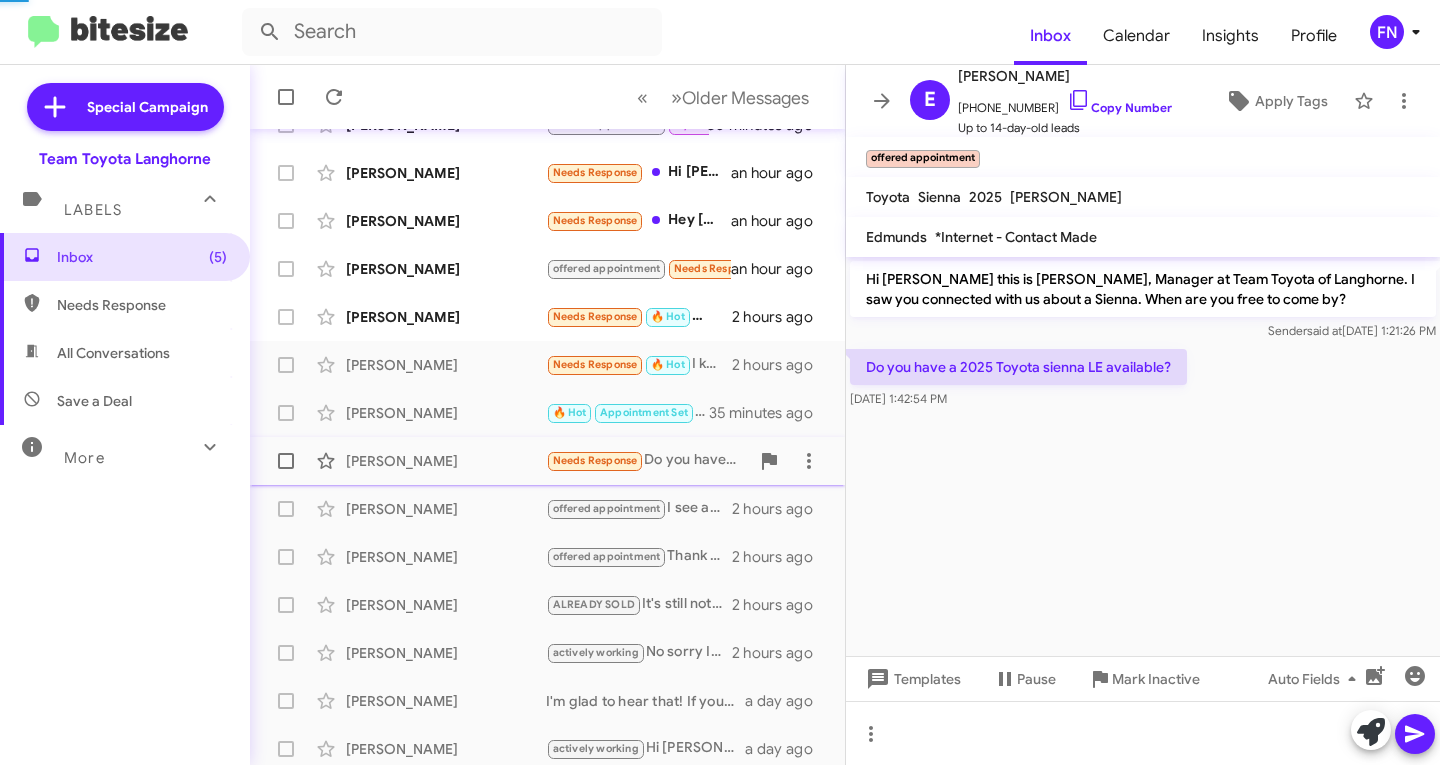 scroll, scrollTop: 0, scrollLeft: 0, axis: both 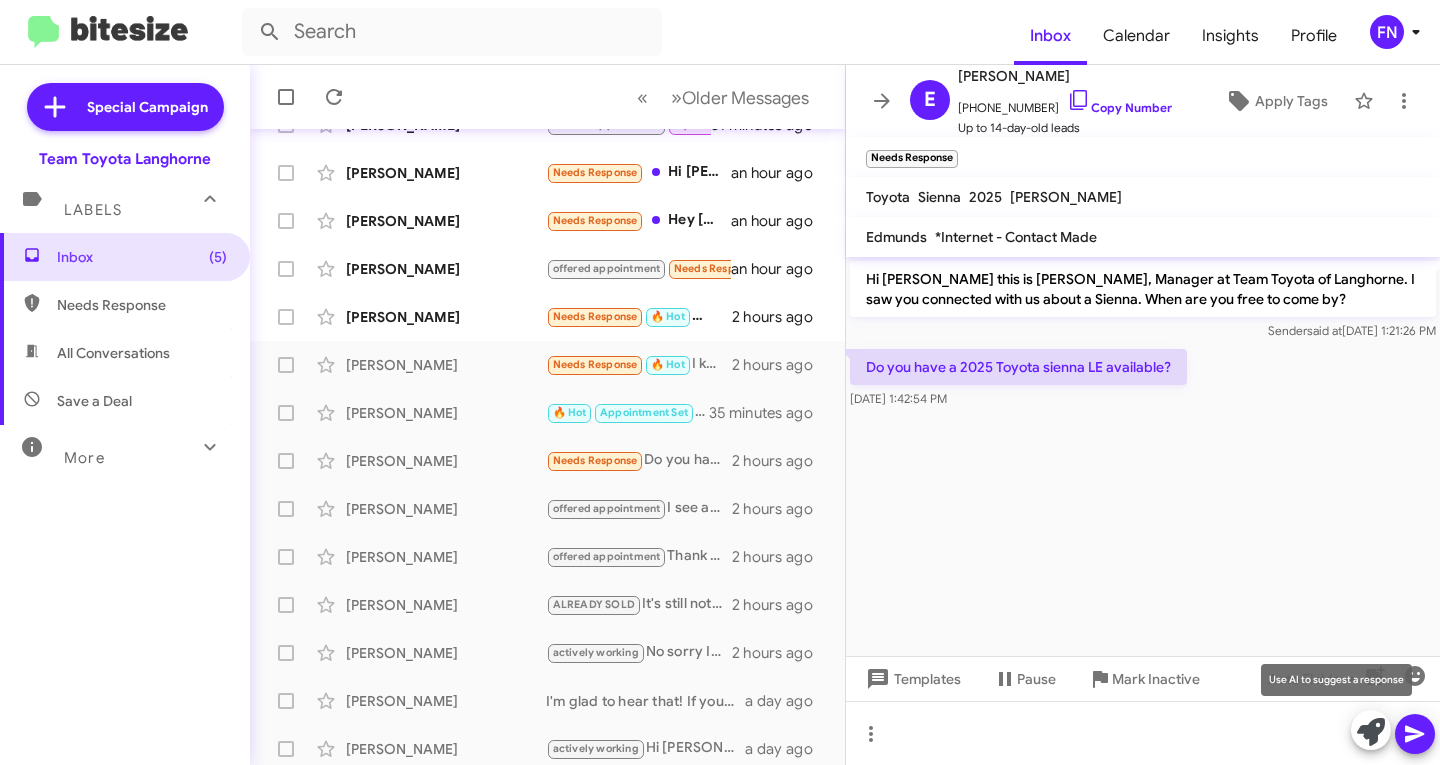 click 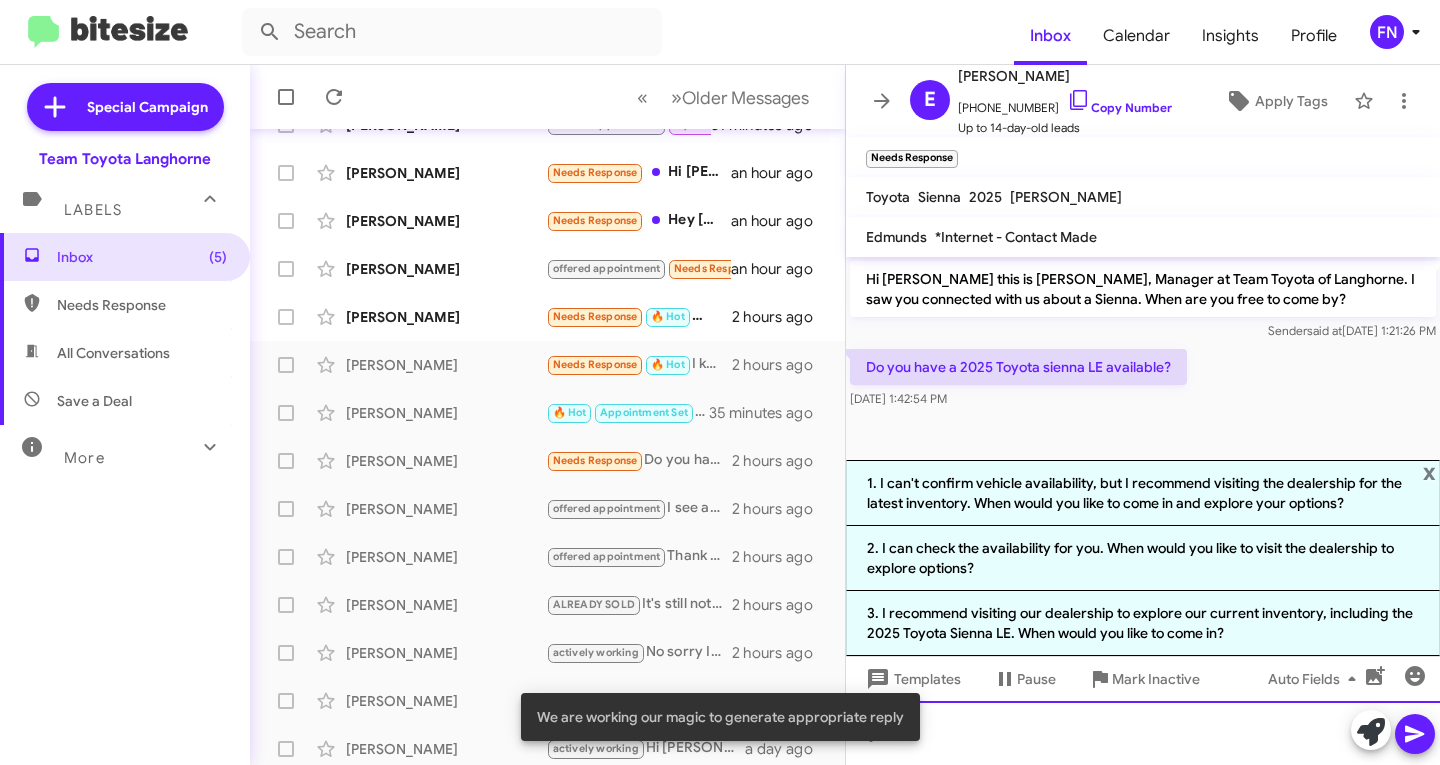 click 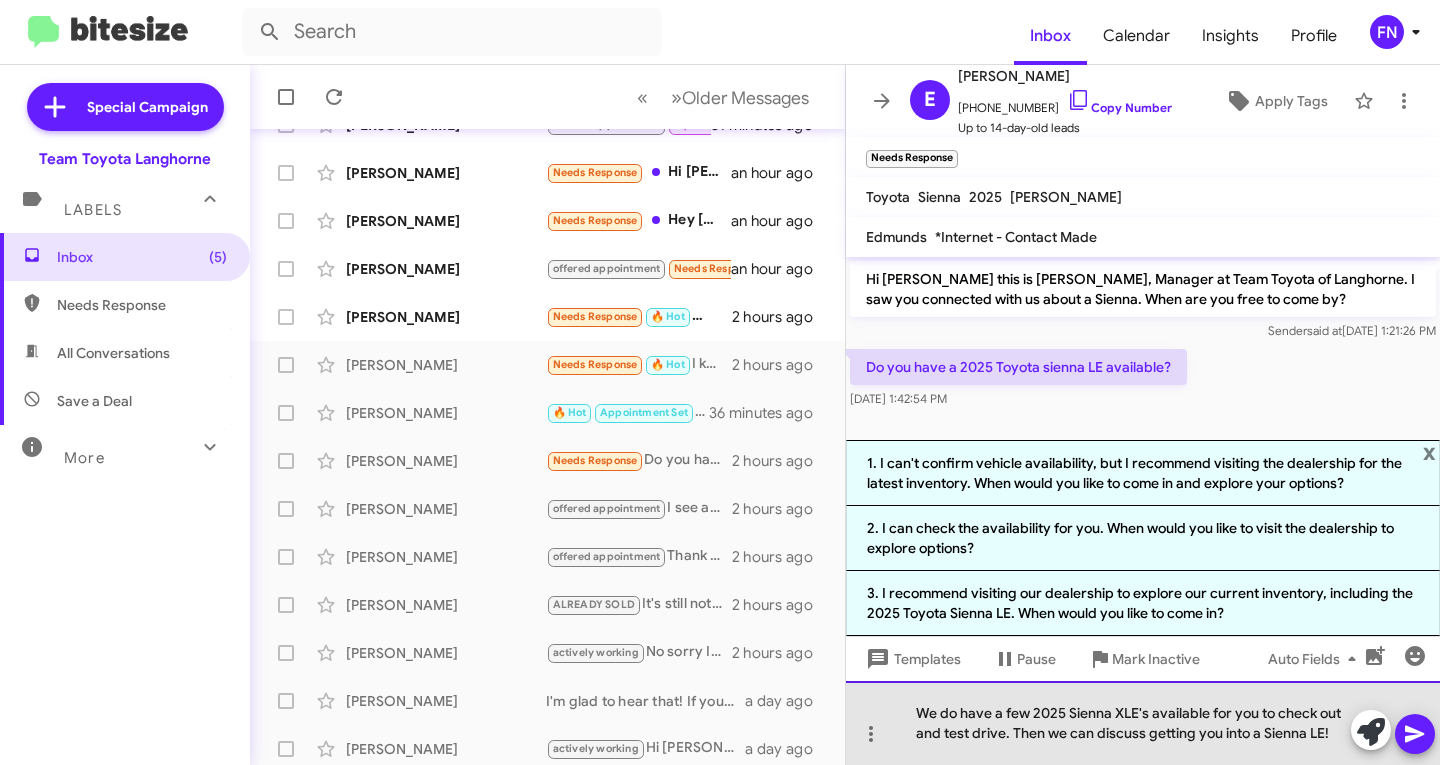 drag, startPoint x: 1138, startPoint y: 742, endPoint x: 1156, endPoint y: 744, distance: 18.110771 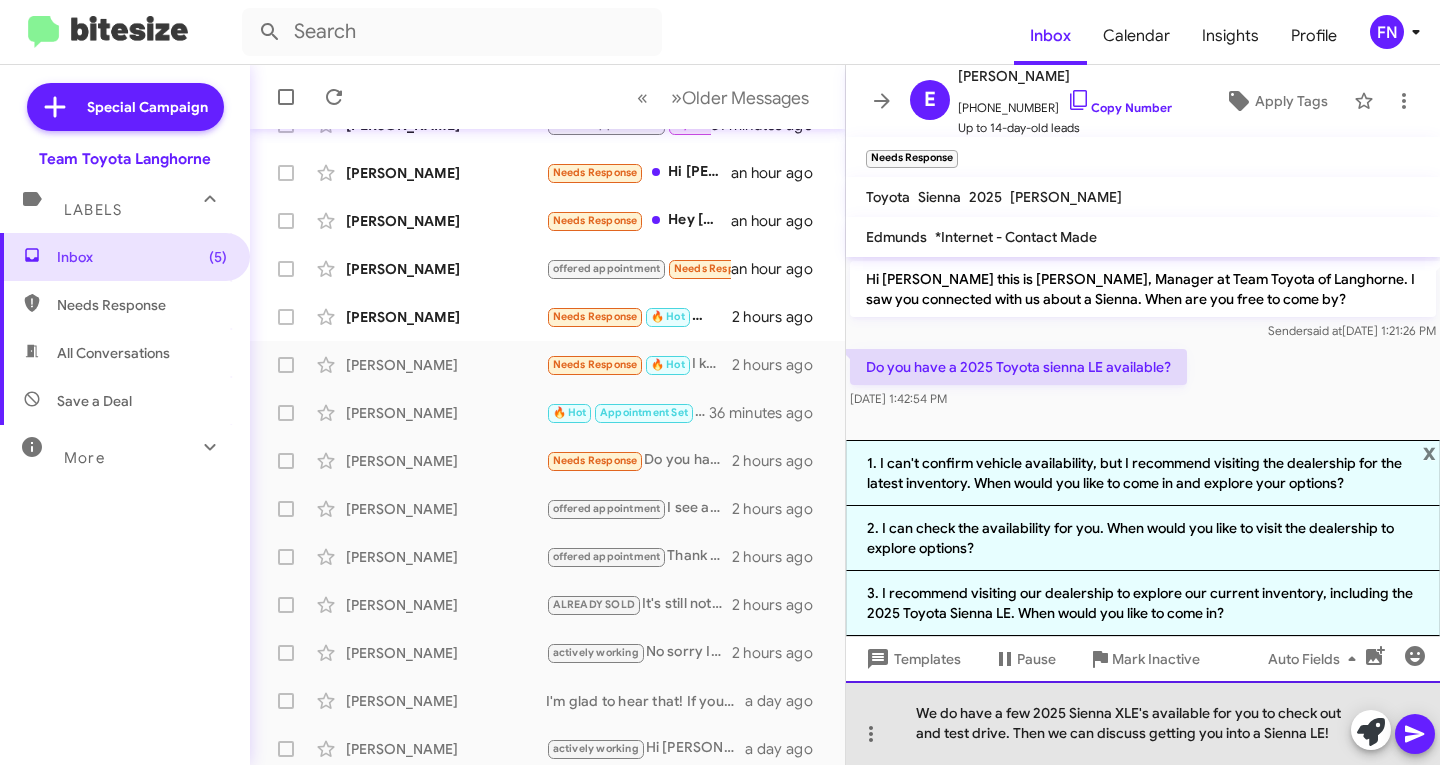 click on "We do have a few 2025 Sienna XLE's available for you to check out and test drive. Then we can discuss getting you into a Sienna LE!" 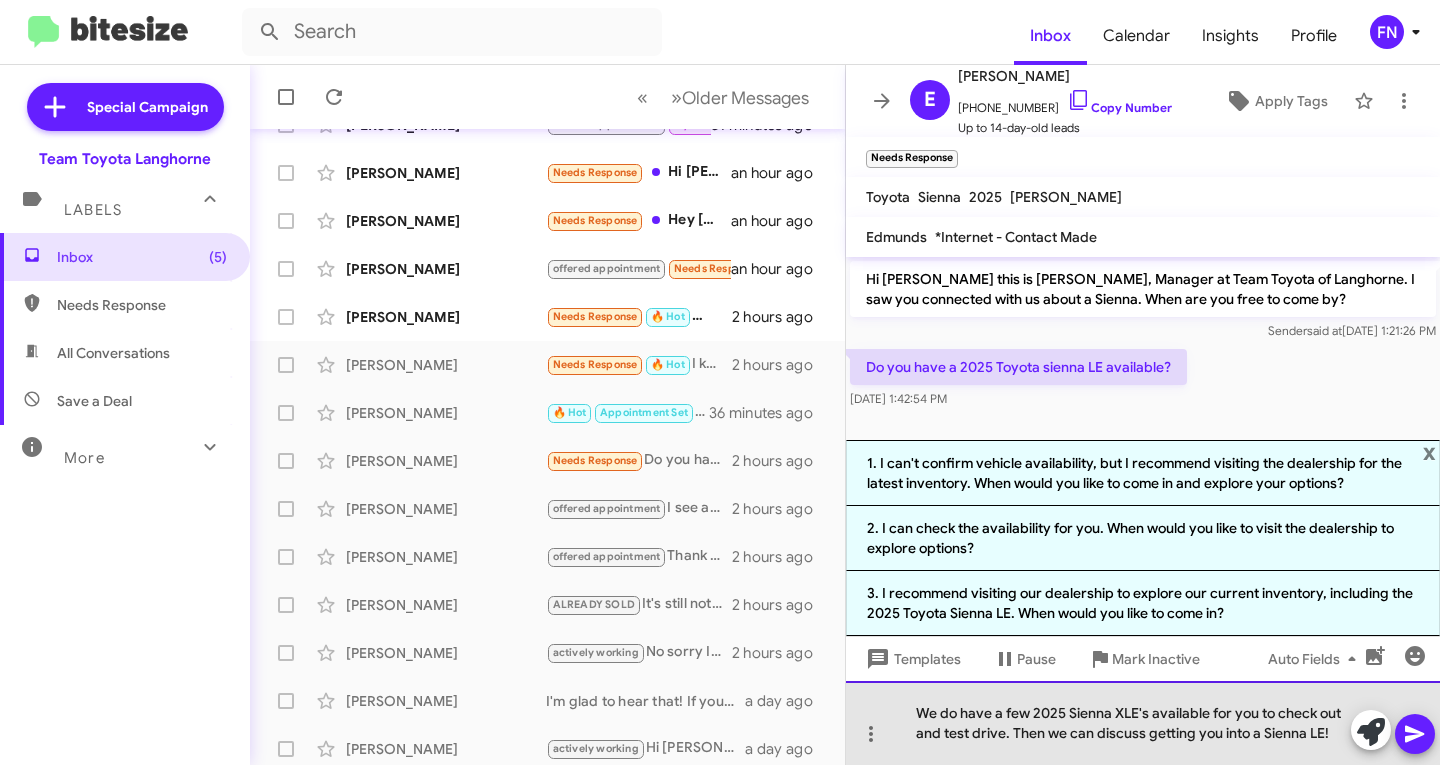 click on "We do have a few 2025 Sienna XLE's available for you to check out and test drive. Then we can discuss getting you into a Sienna LE!" 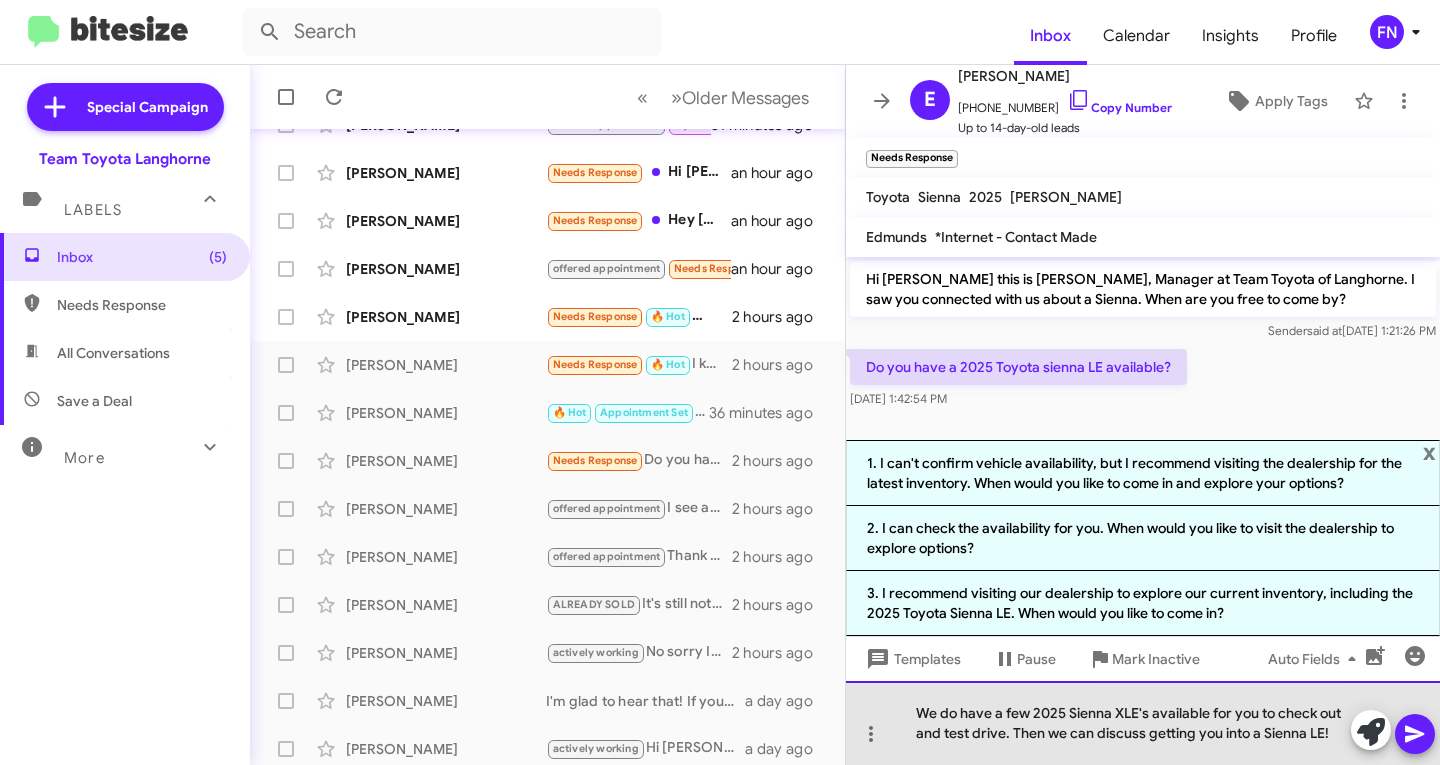 click on "We do have a few 2025 Sienna XLE's available for you to check out and test drive. Then we can discuss getting you into a Sienna LE!" 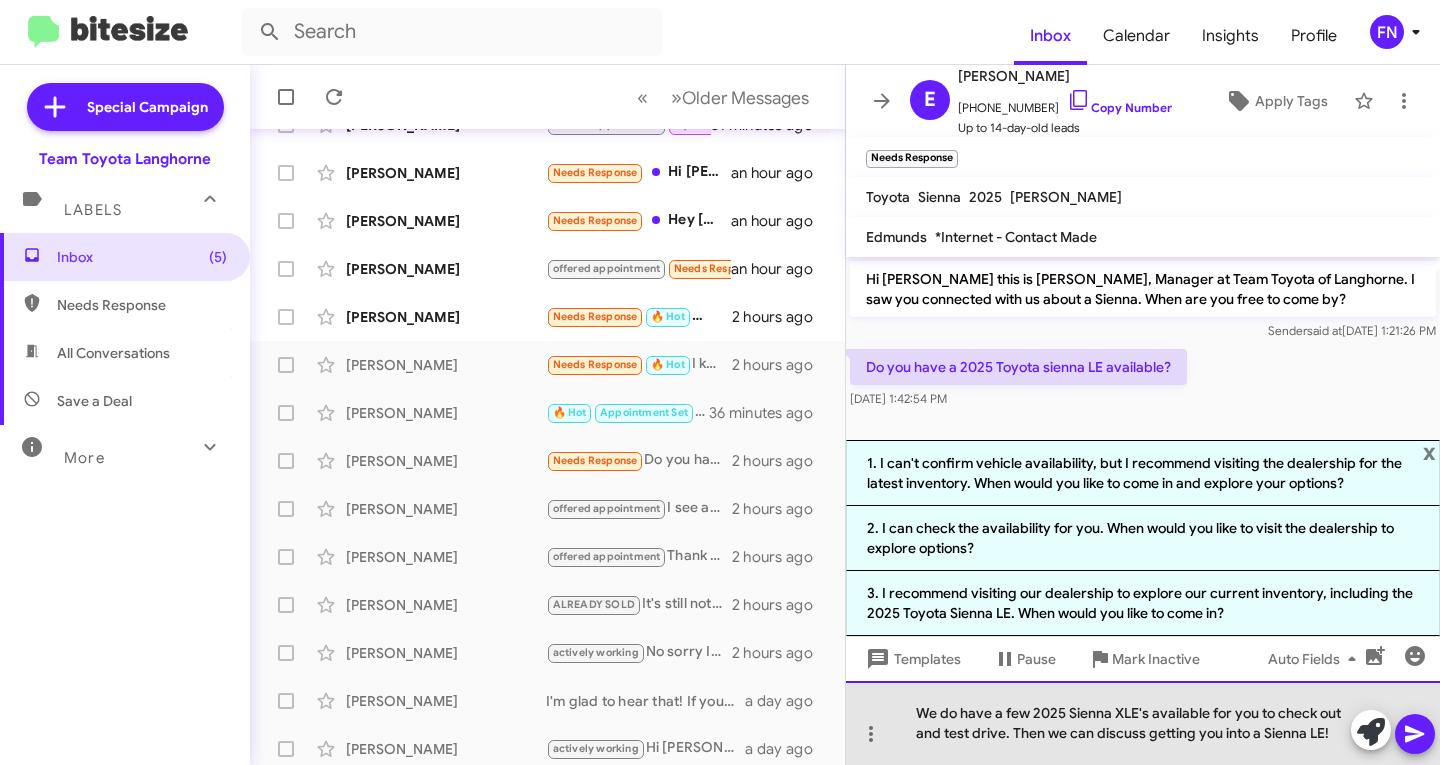 click on "We do have a few 2025 Sienna XLE's available for you to check out and test drive. Then we can discuss getting you into a Sienna LE!" 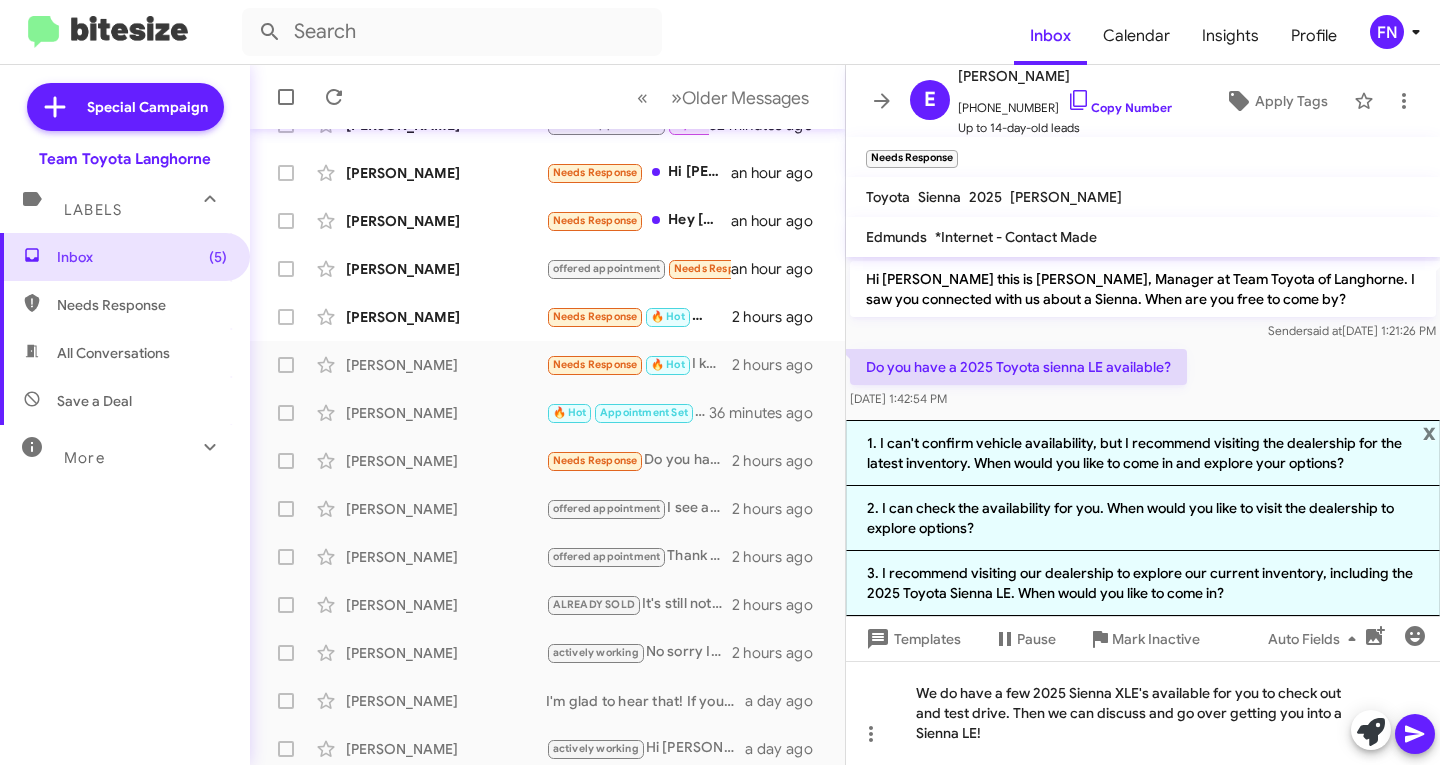 click 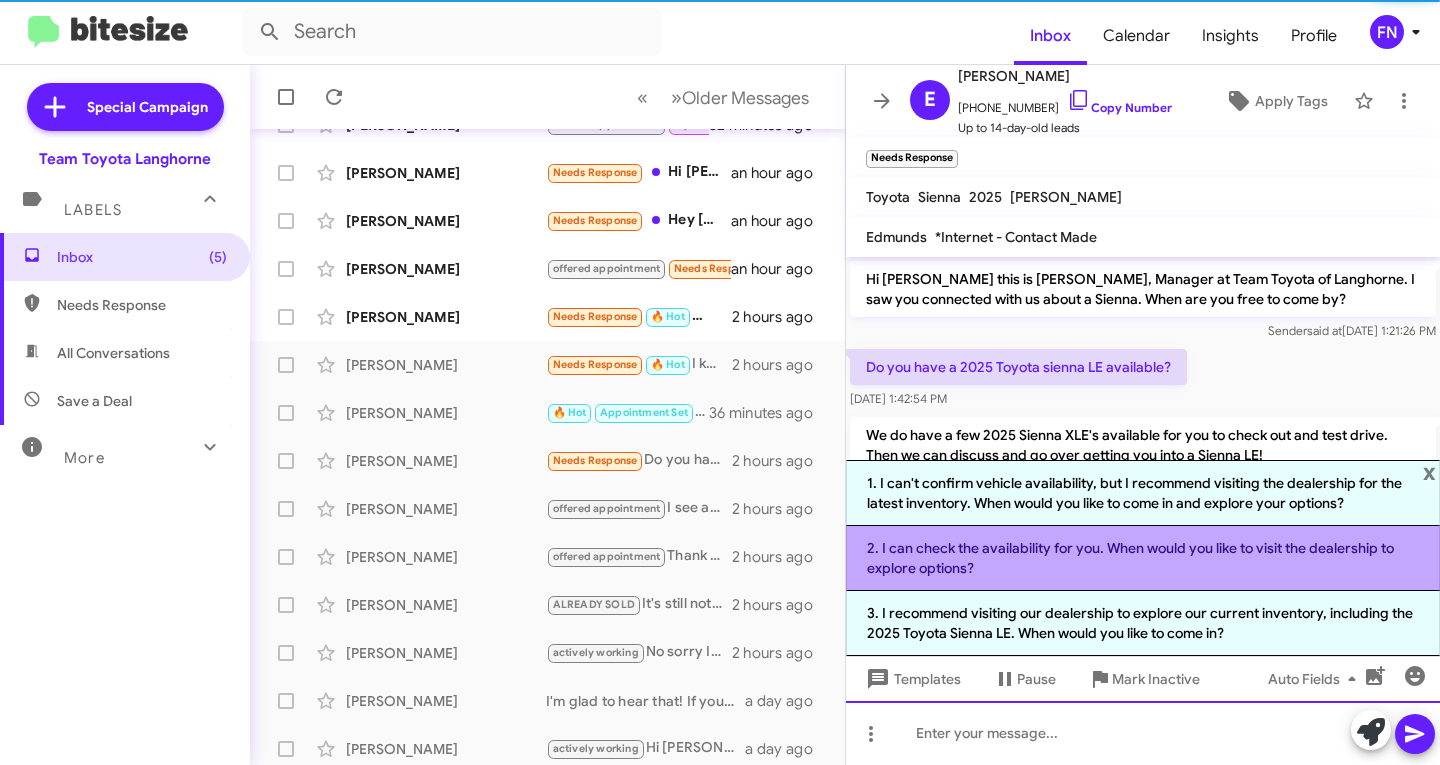 scroll, scrollTop: 56, scrollLeft: 0, axis: vertical 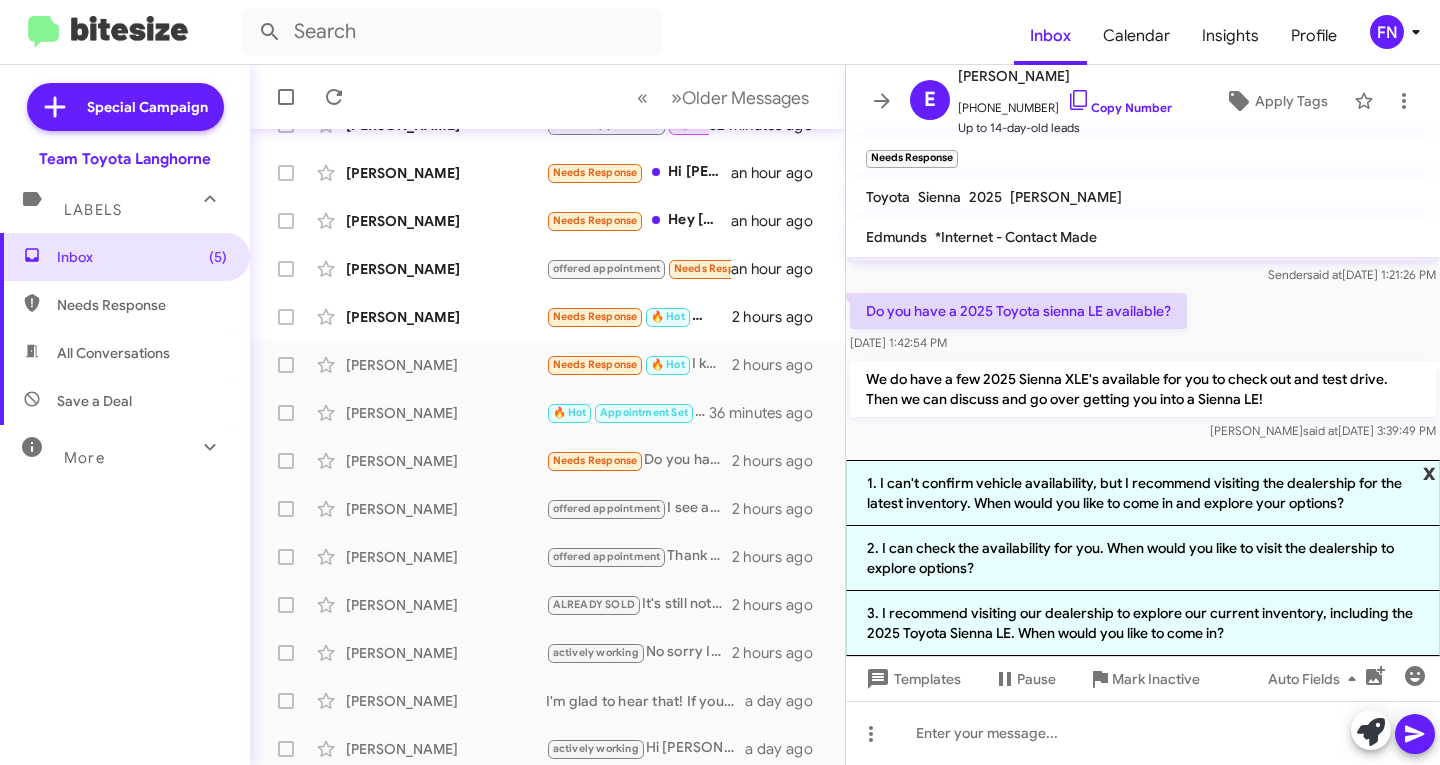 click on "x" 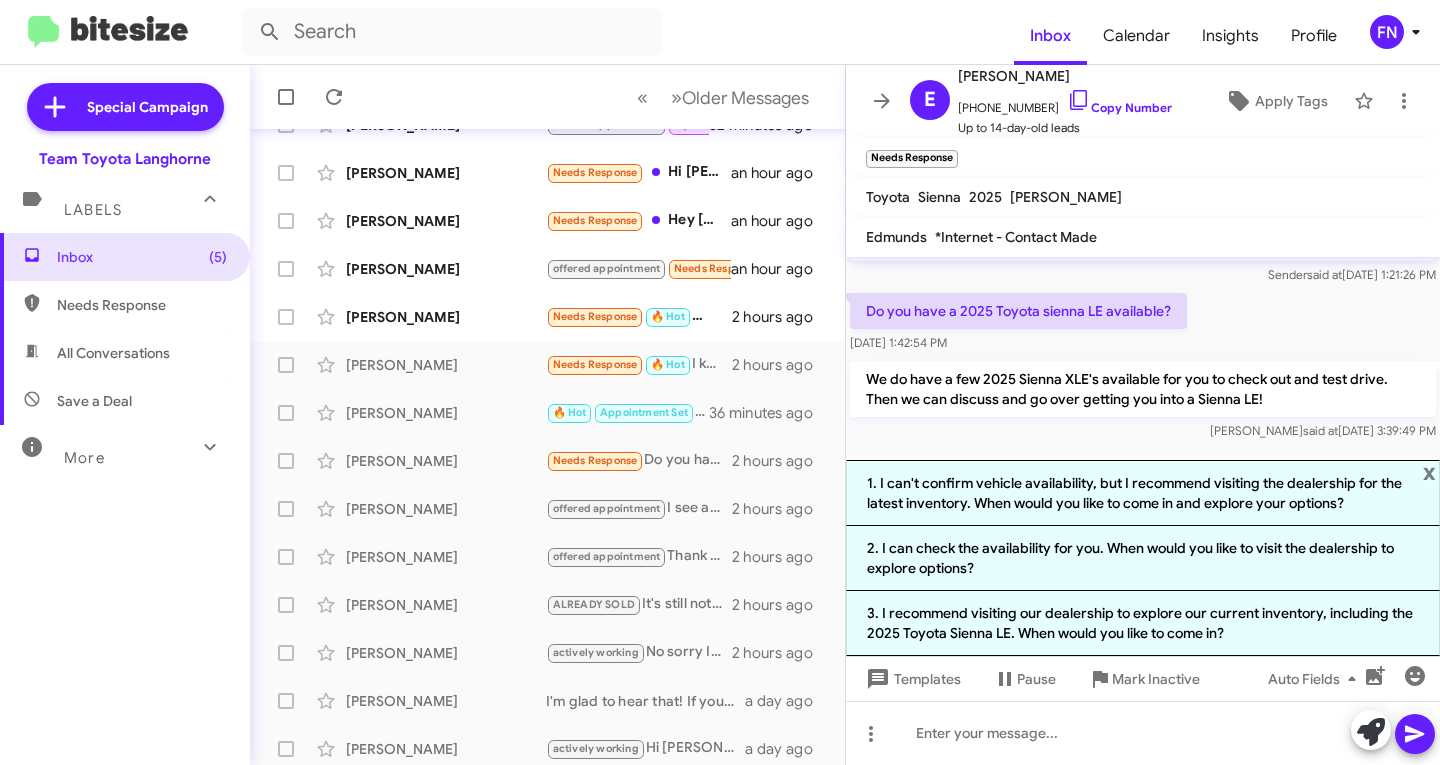 scroll, scrollTop: 0, scrollLeft: 0, axis: both 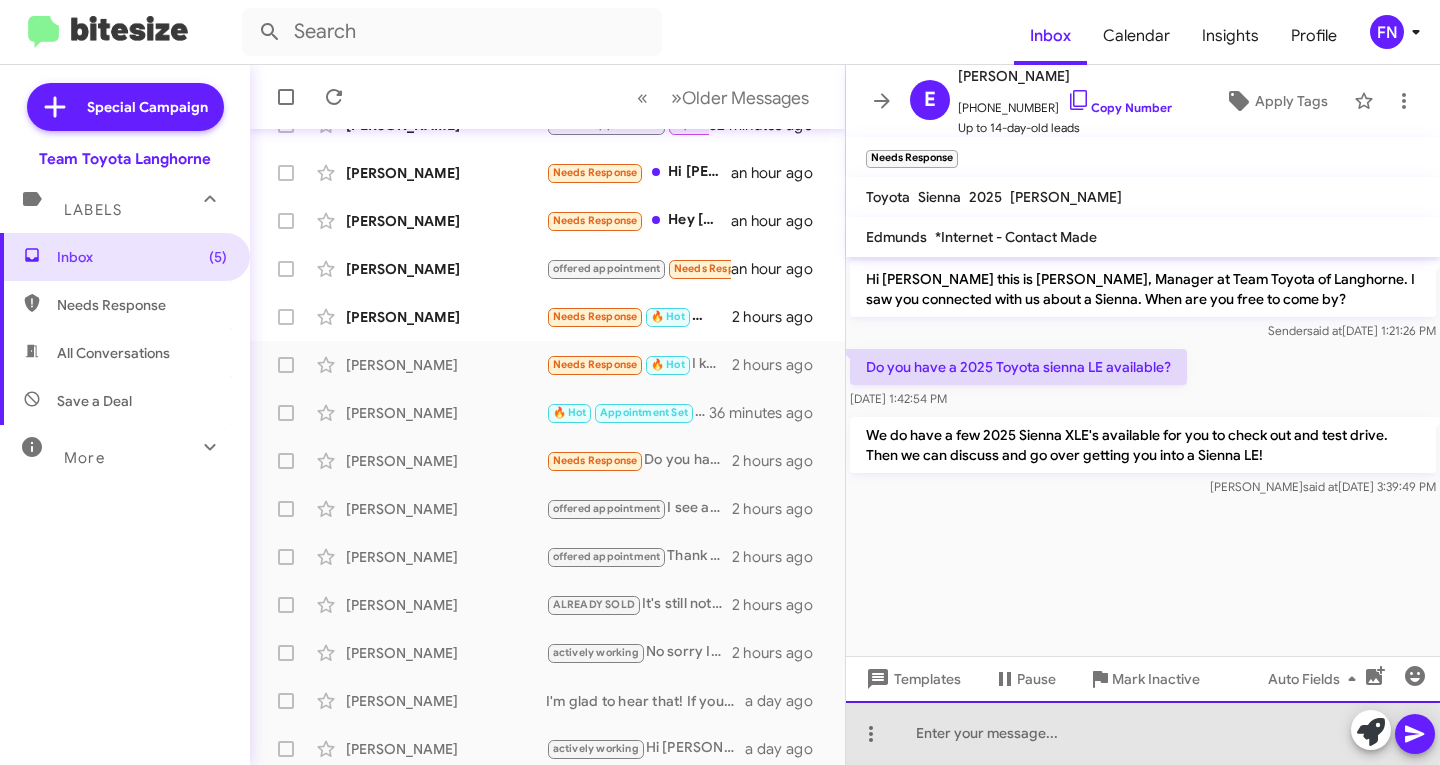 click 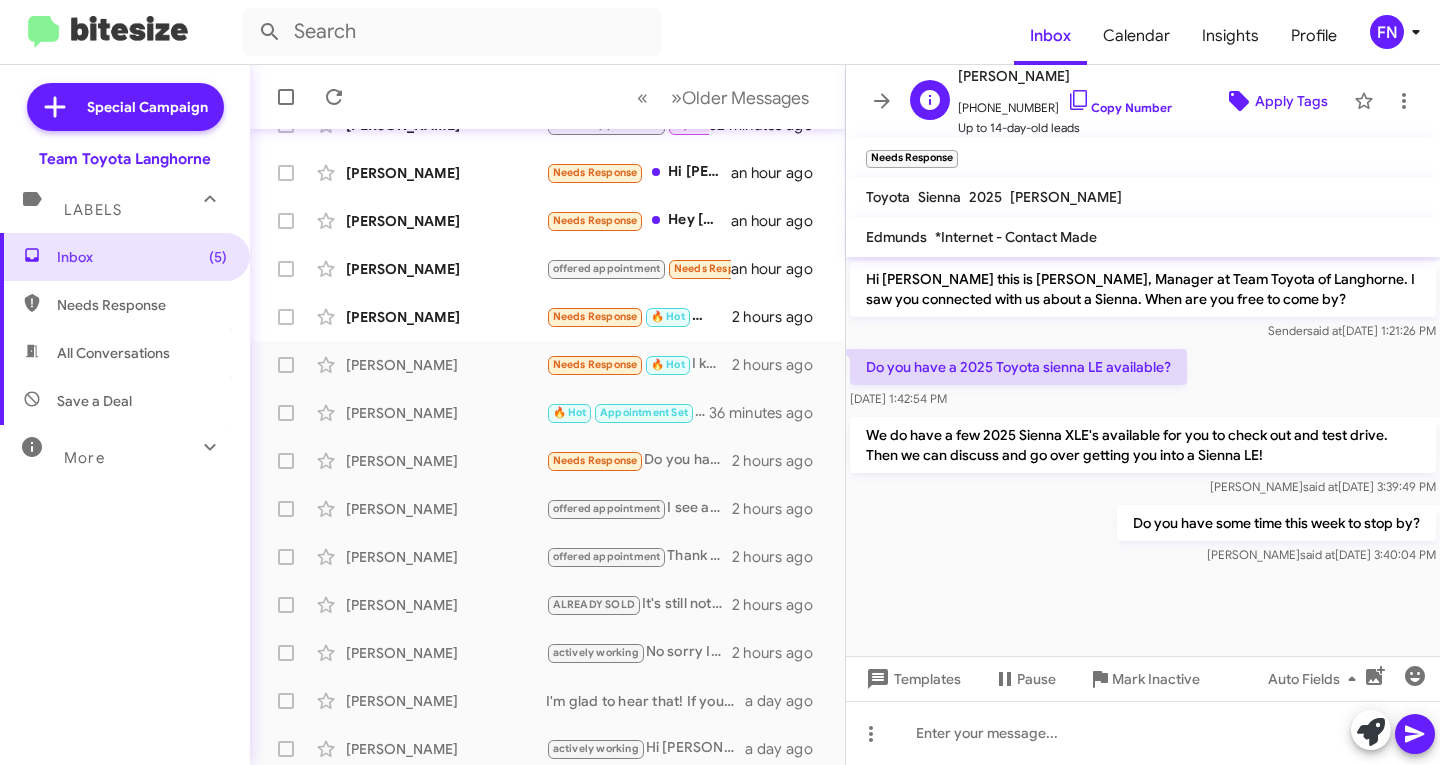 click on "Apply Tags" 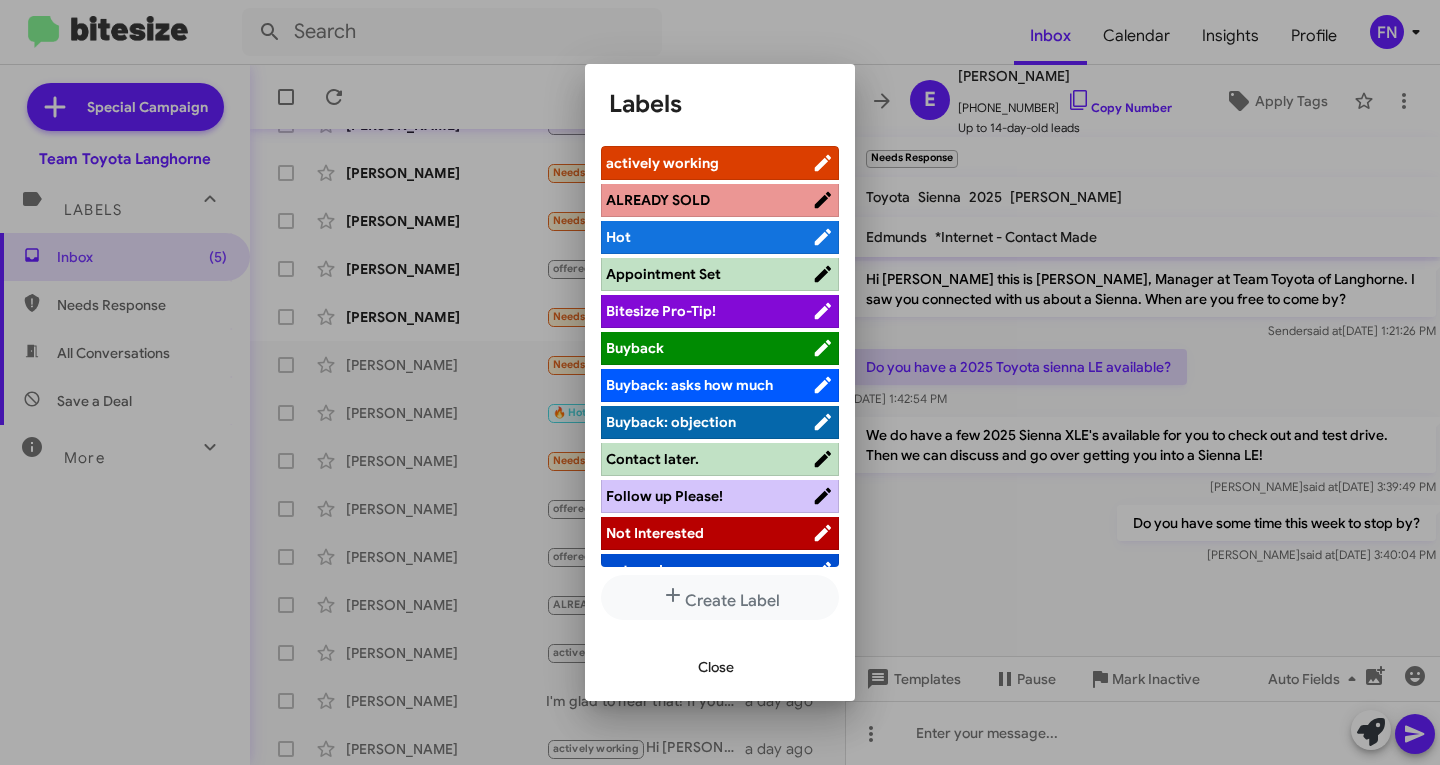 scroll, scrollTop: 9, scrollLeft: 0, axis: vertical 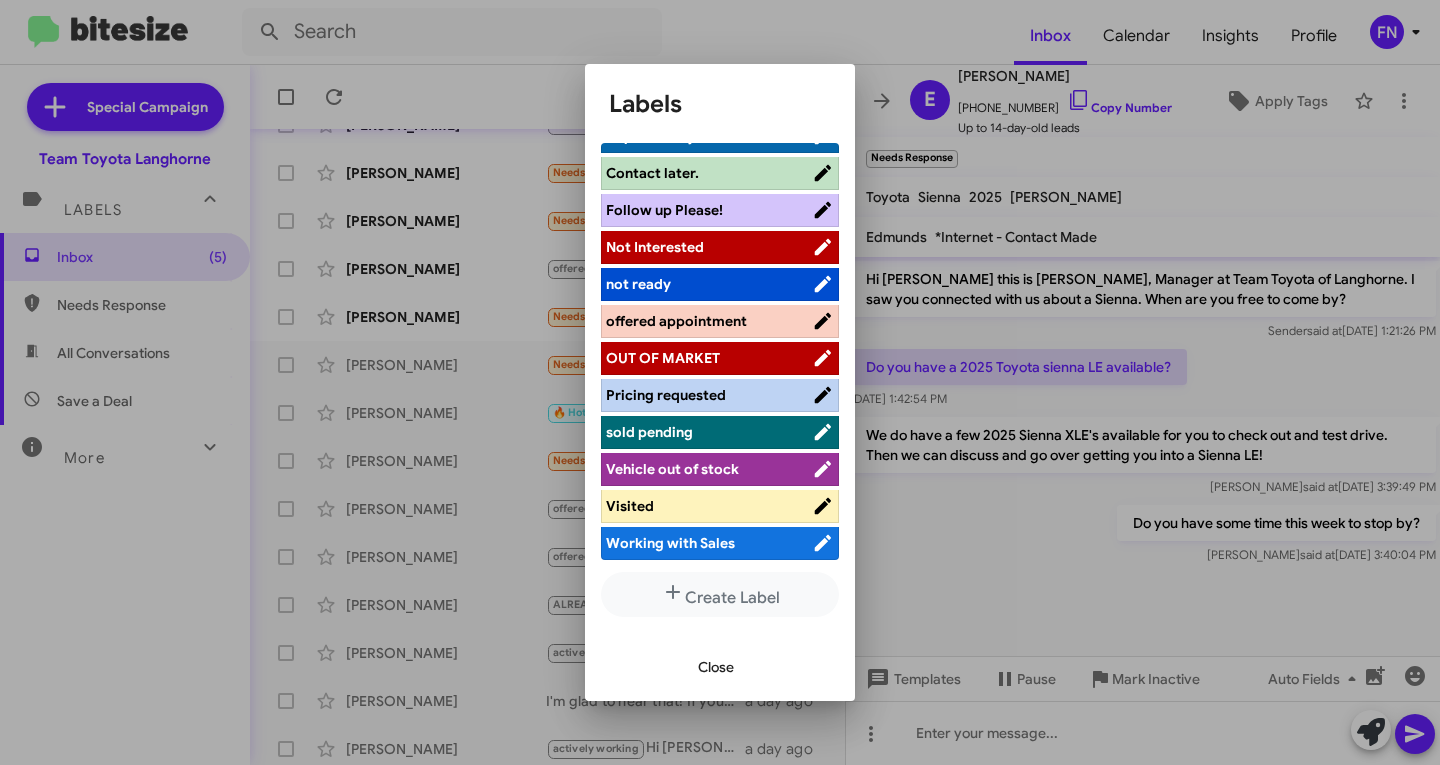 click on "offered appointment" at bounding box center (676, 321) 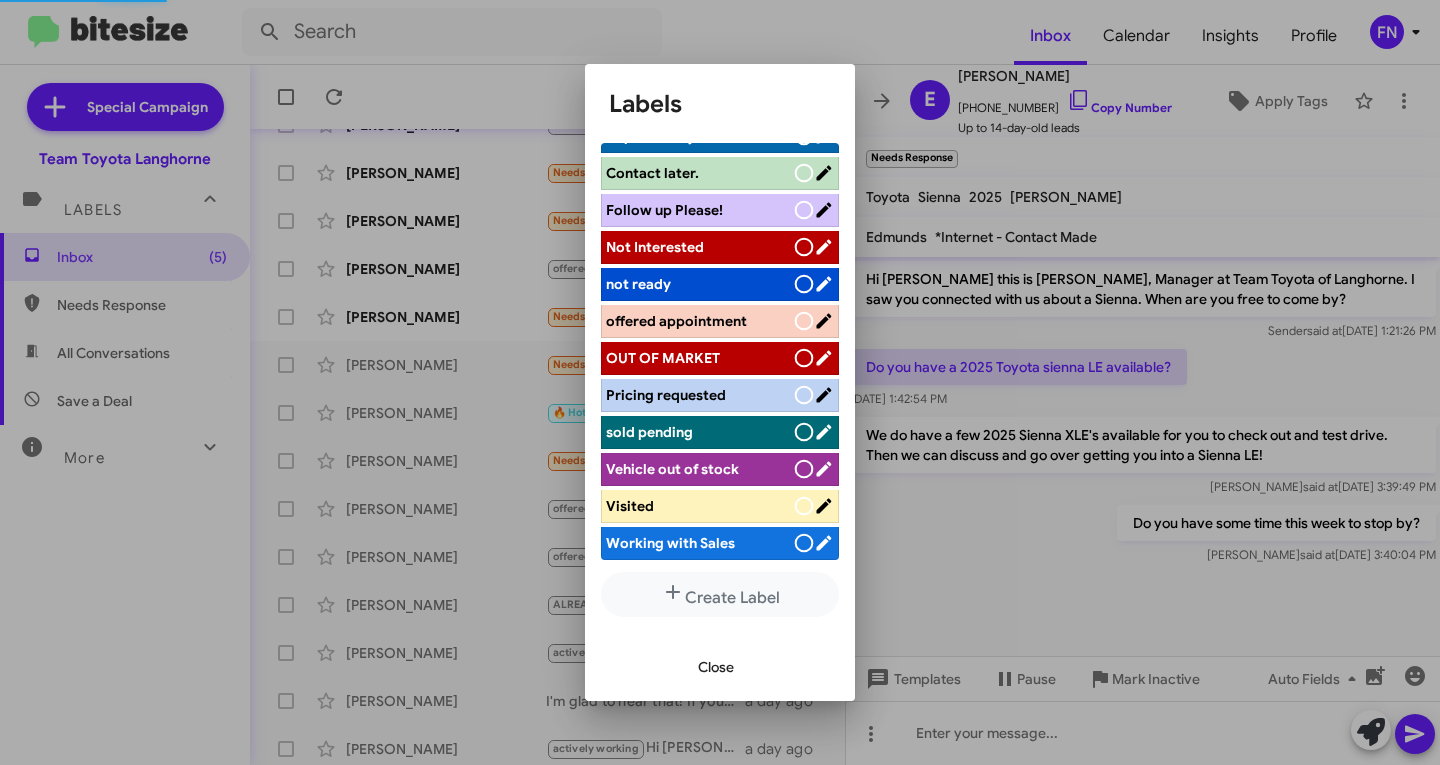 scroll, scrollTop: 283, scrollLeft: 0, axis: vertical 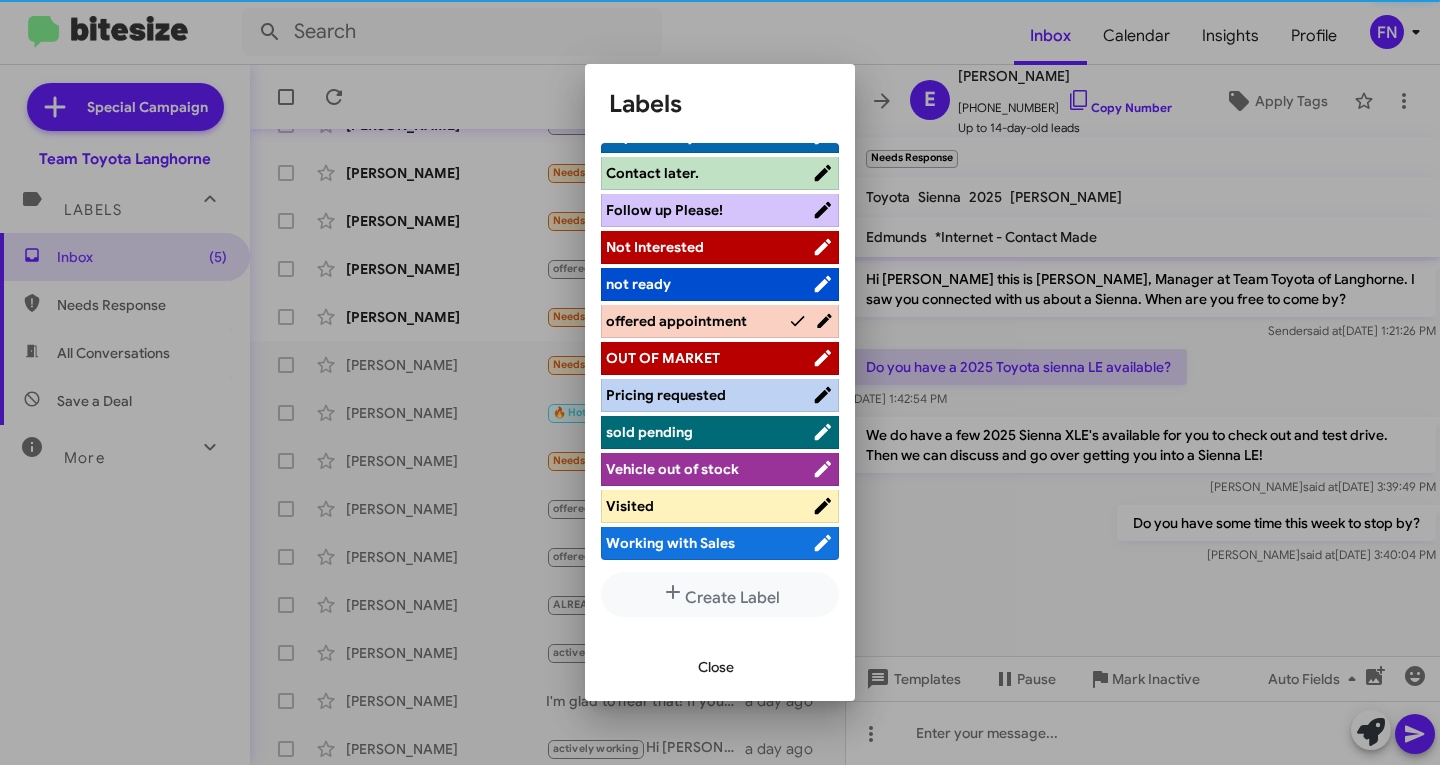 click on "Close" at bounding box center (716, 667) 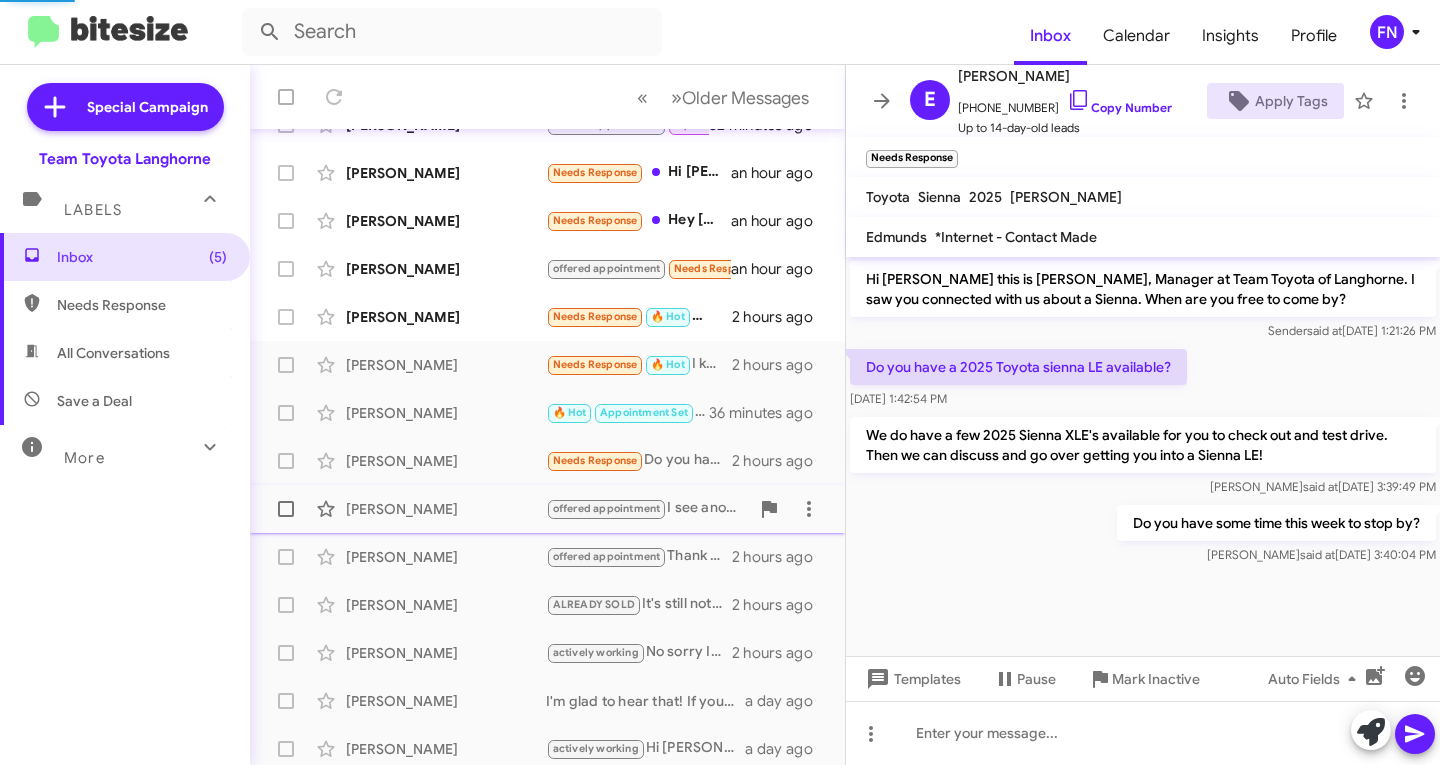 scroll, scrollTop: 148, scrollLeft: 0, axis: vertical 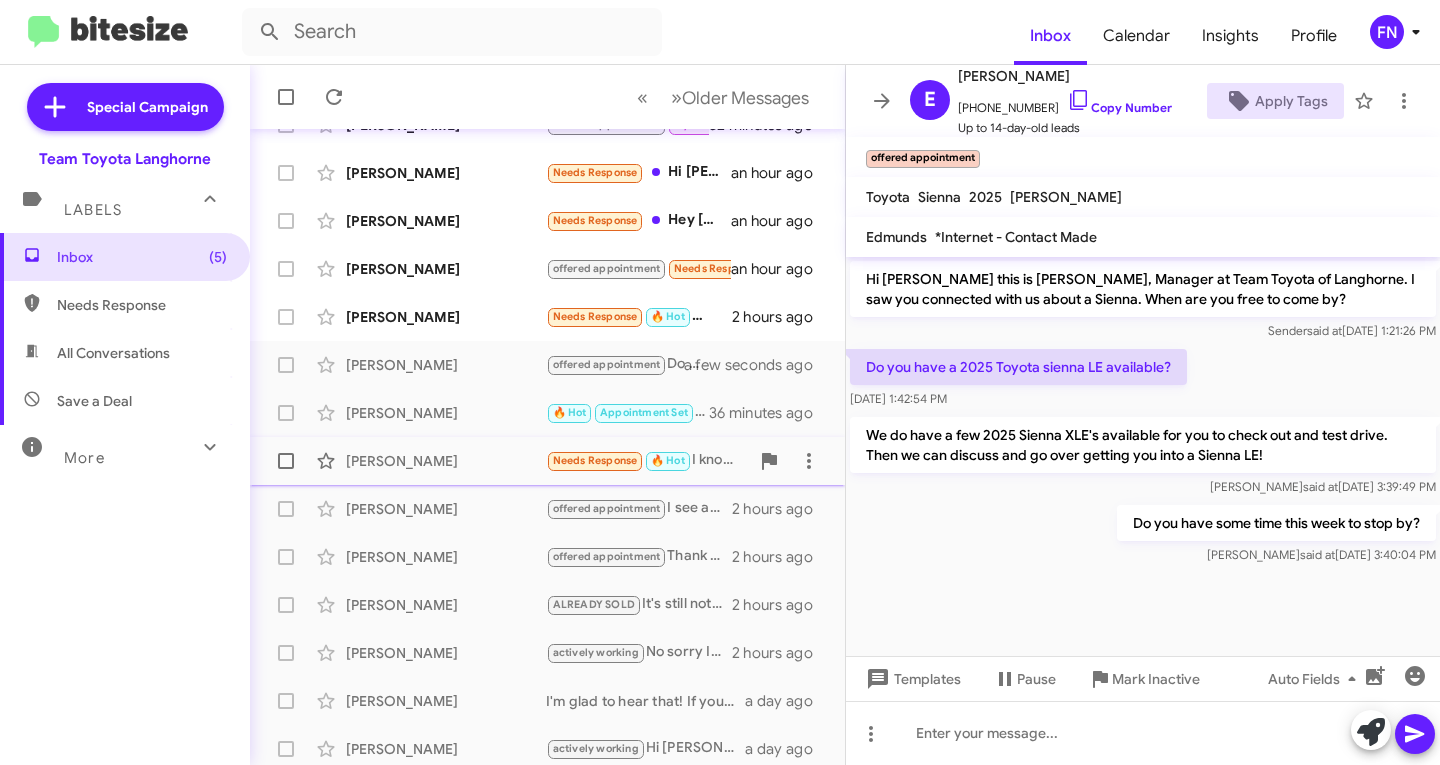 click on "[PERSON_NAME]" 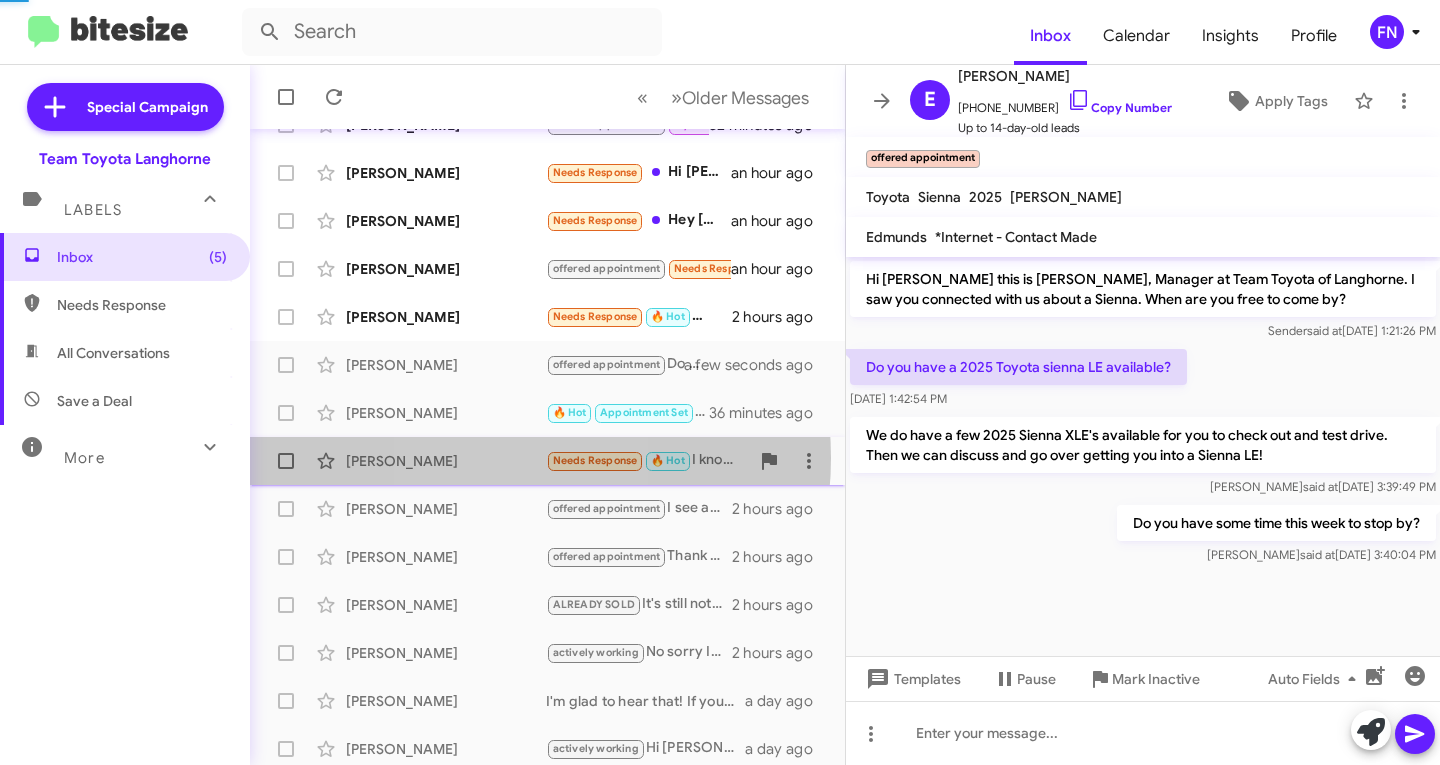 scroll, scrollTop: 86, scrollLeft: 0, axis: vertical 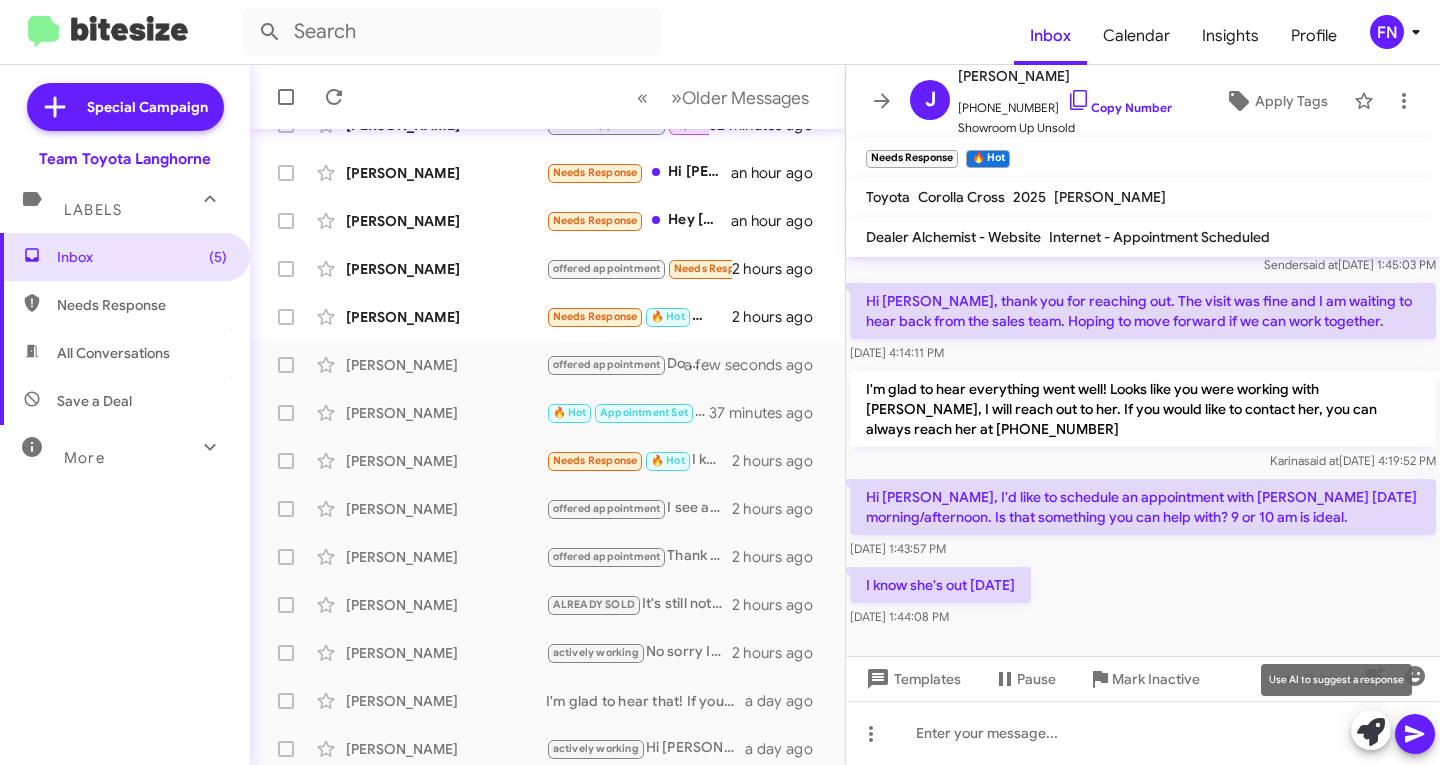 click 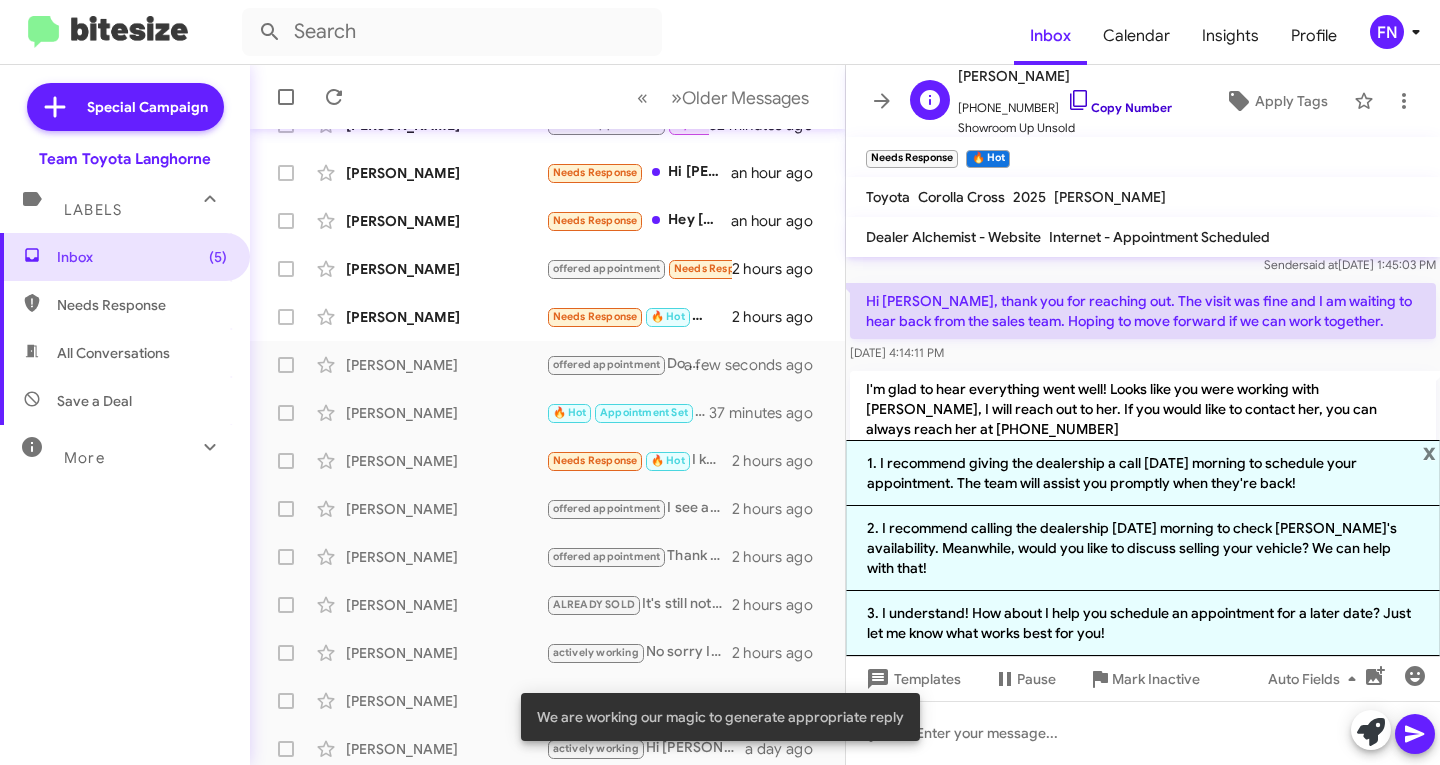 click on "Copy Number" 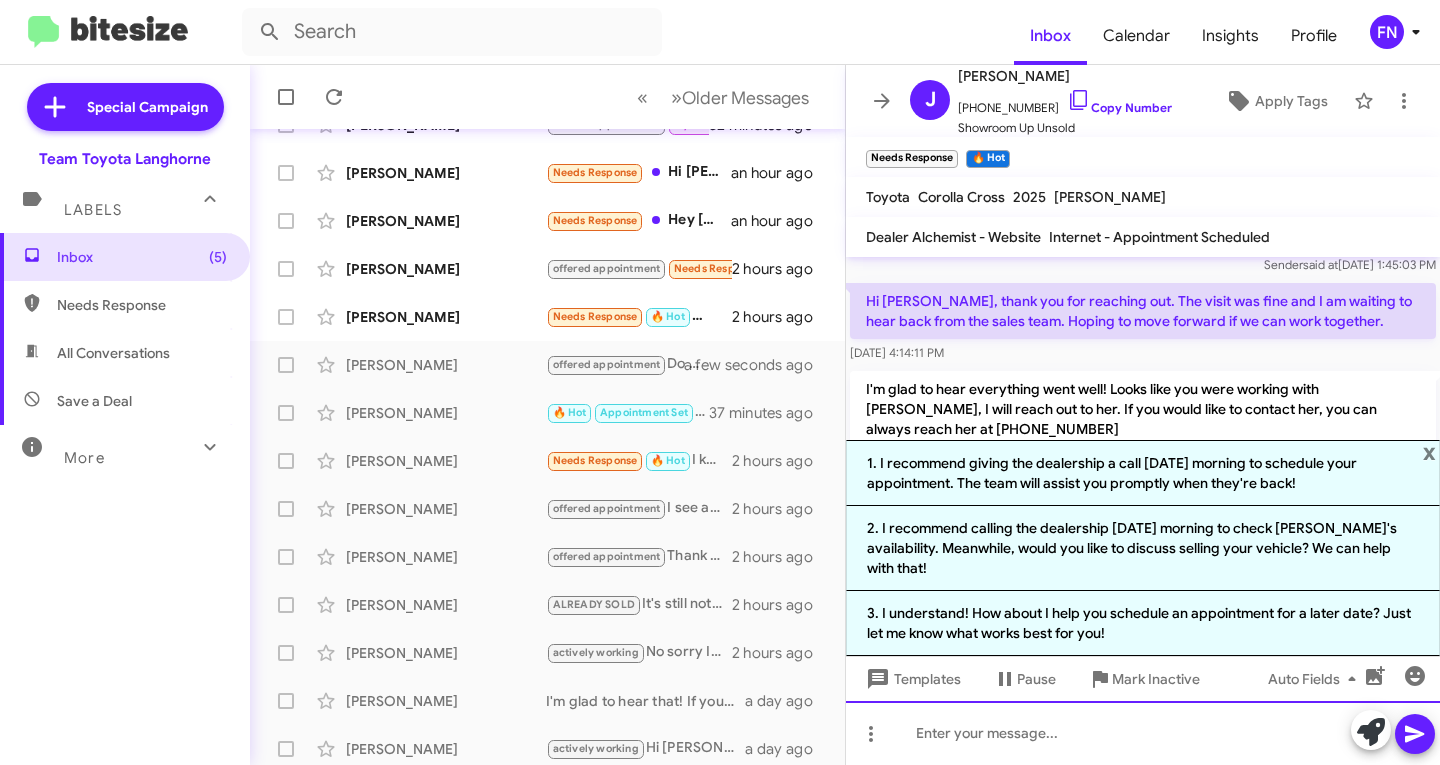 click 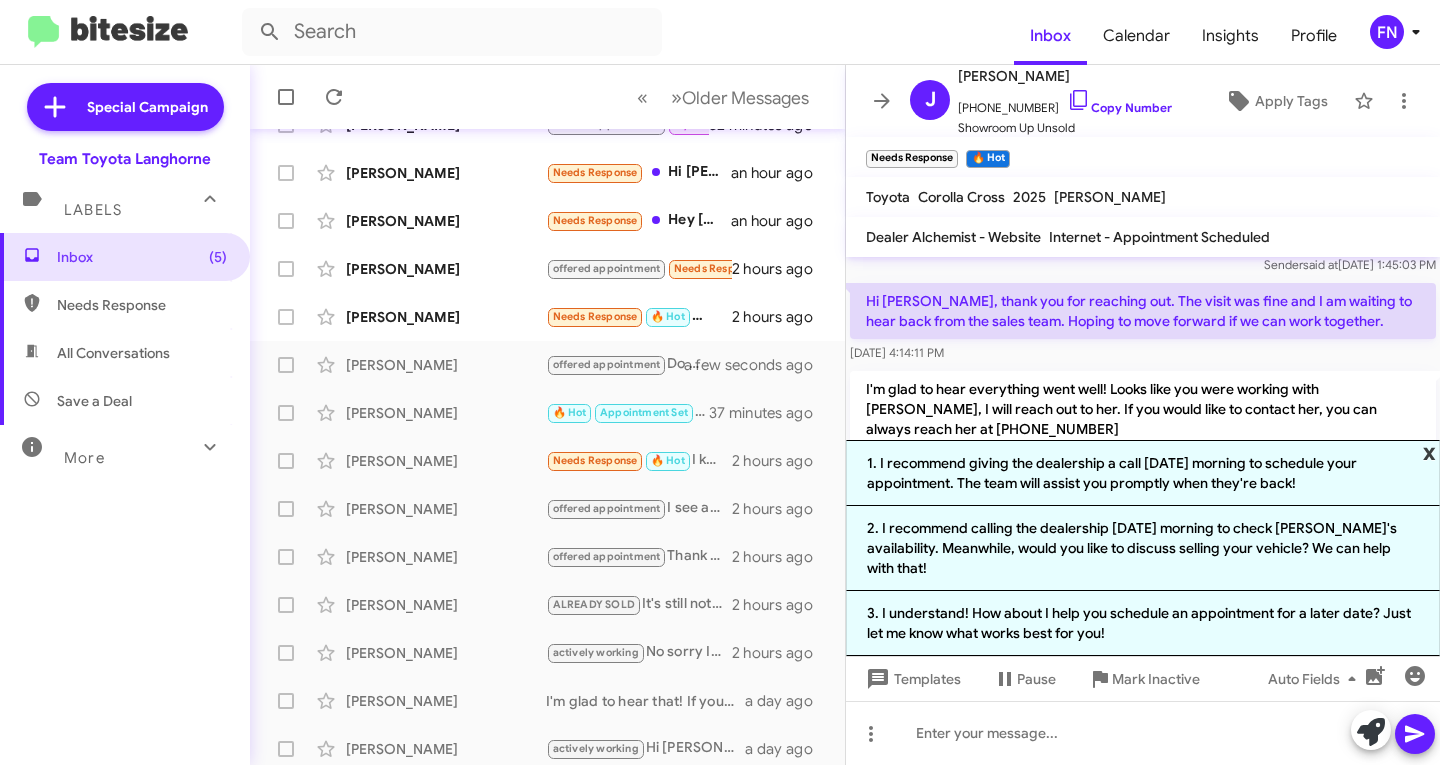 click on "x" 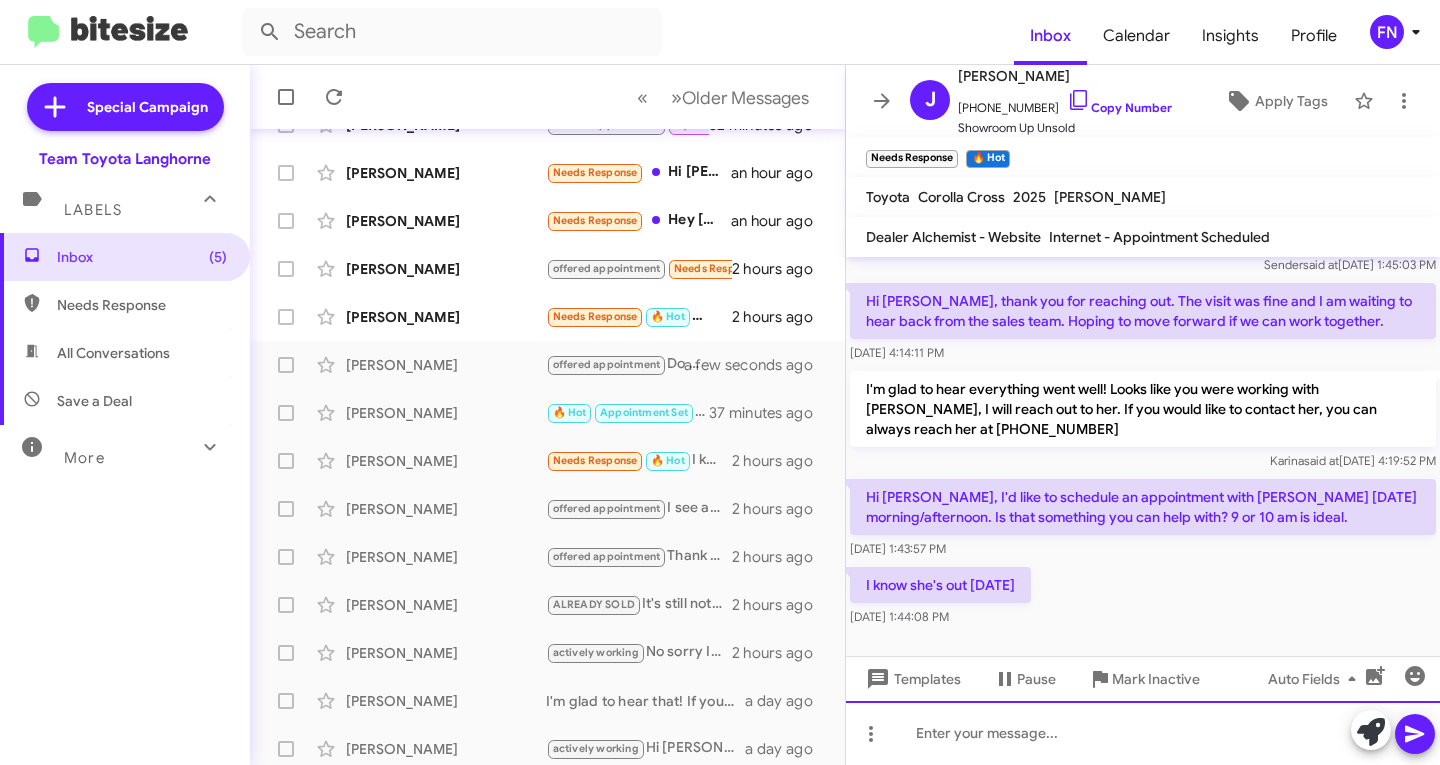 click 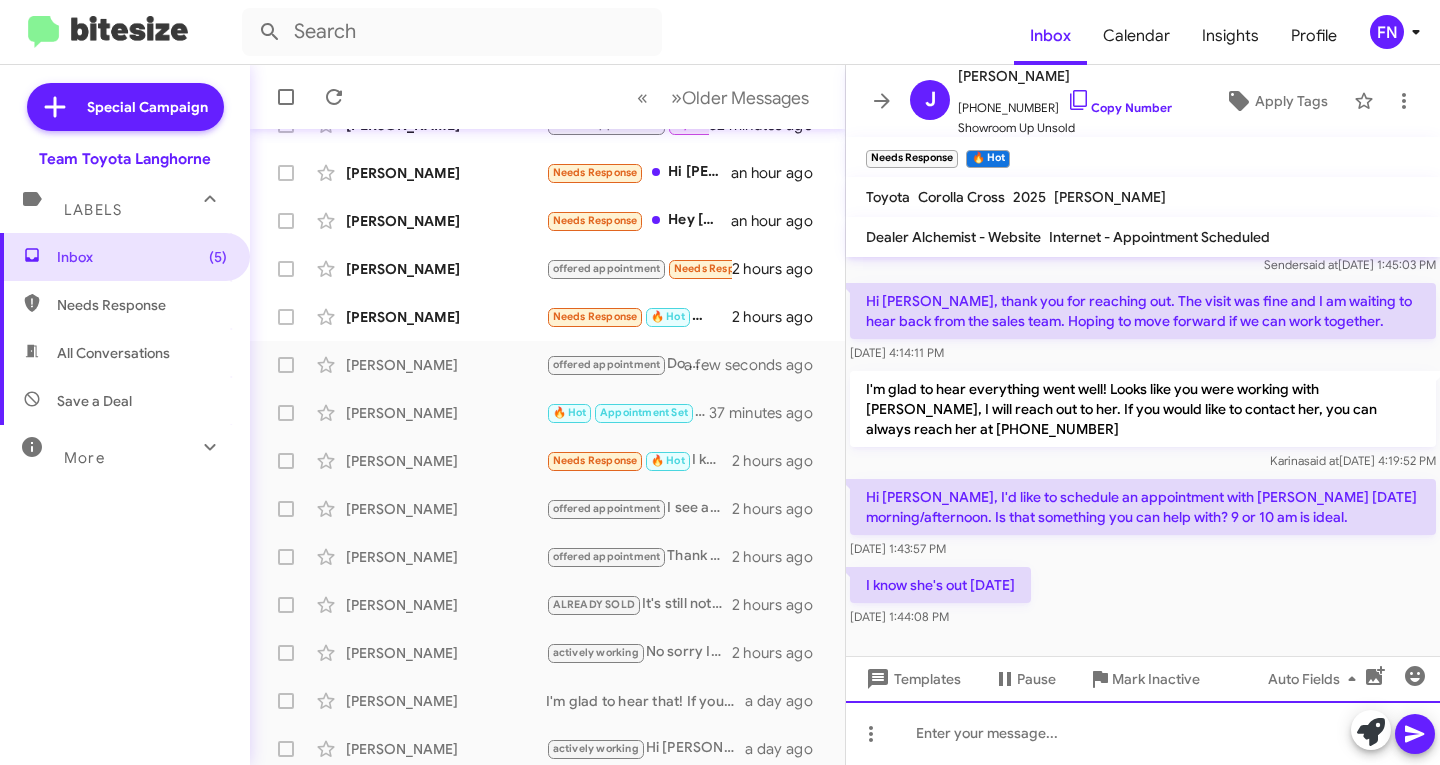 click 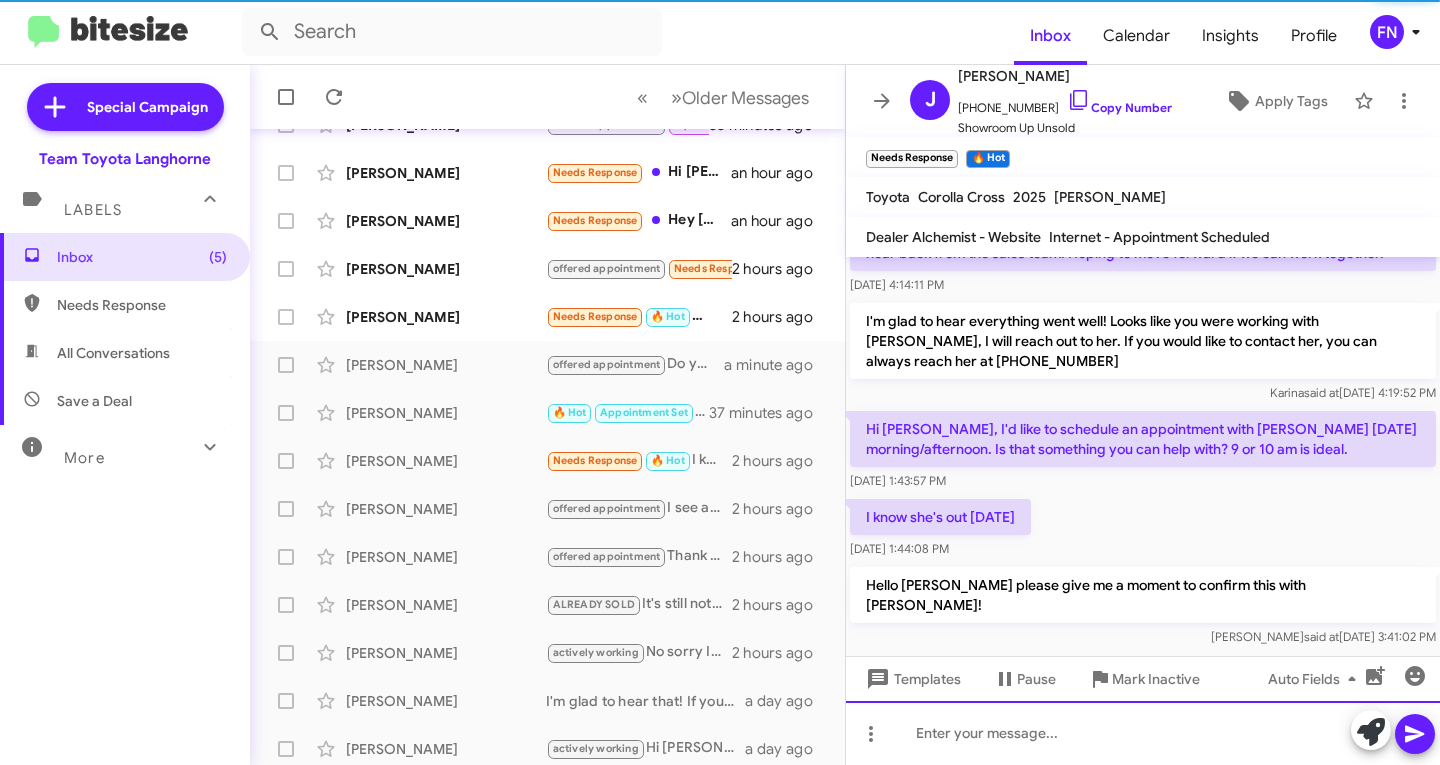 scroll, scrollTop: 159, scrollLeft: 0, axis: vertical 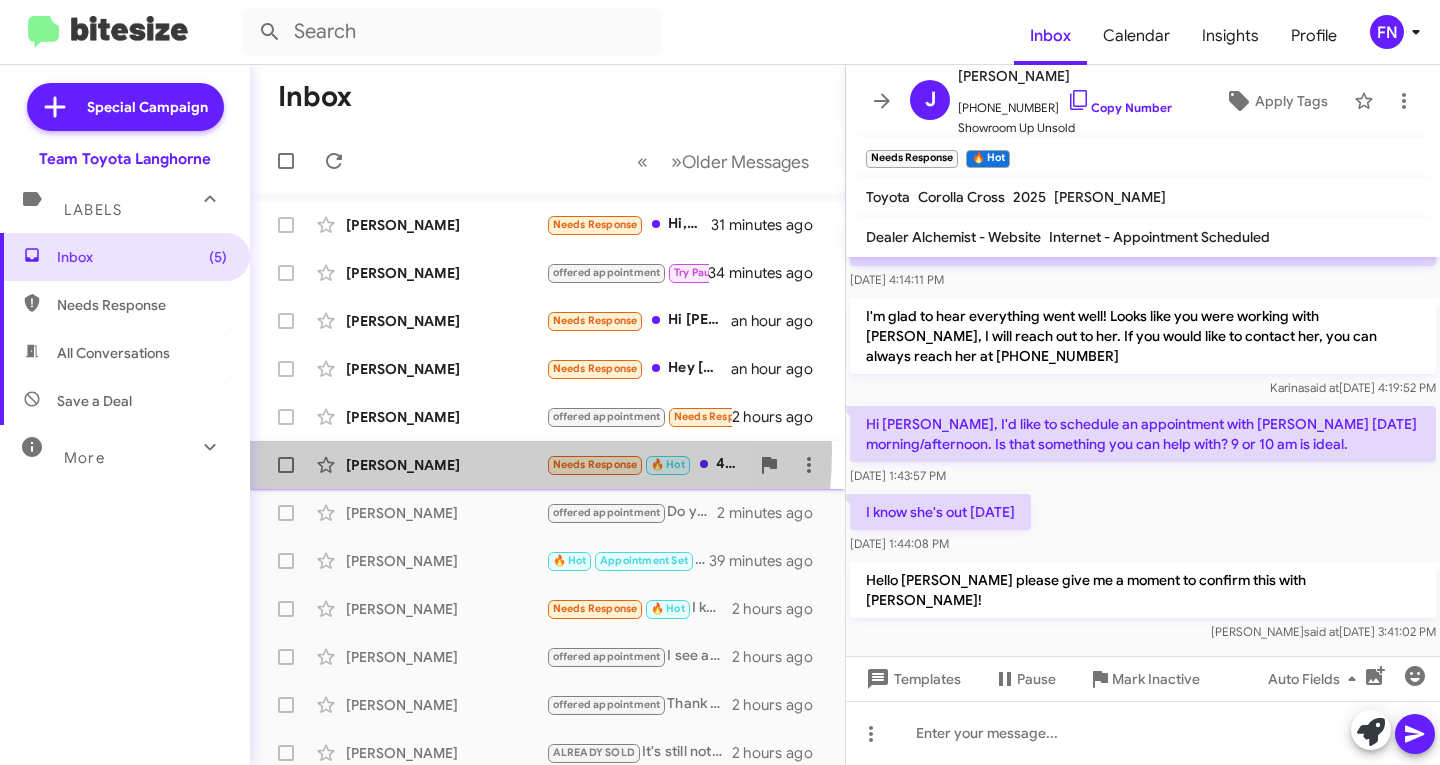 click on "[PERSON_NAME]  Needs Response   🔥 Hot   4ish   2 hours ago" 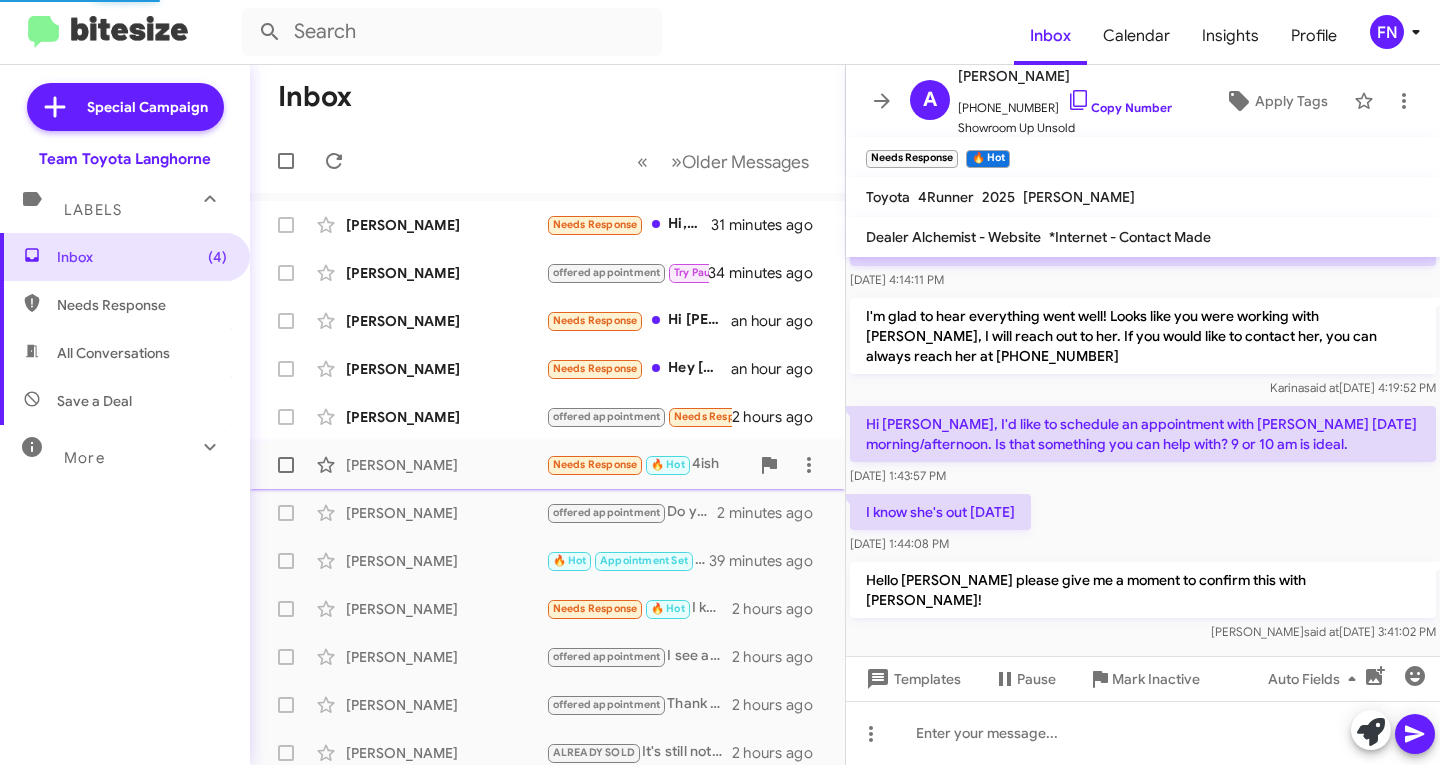 scroll, scrollTop: 0, scrollLeft: 0, axis: both 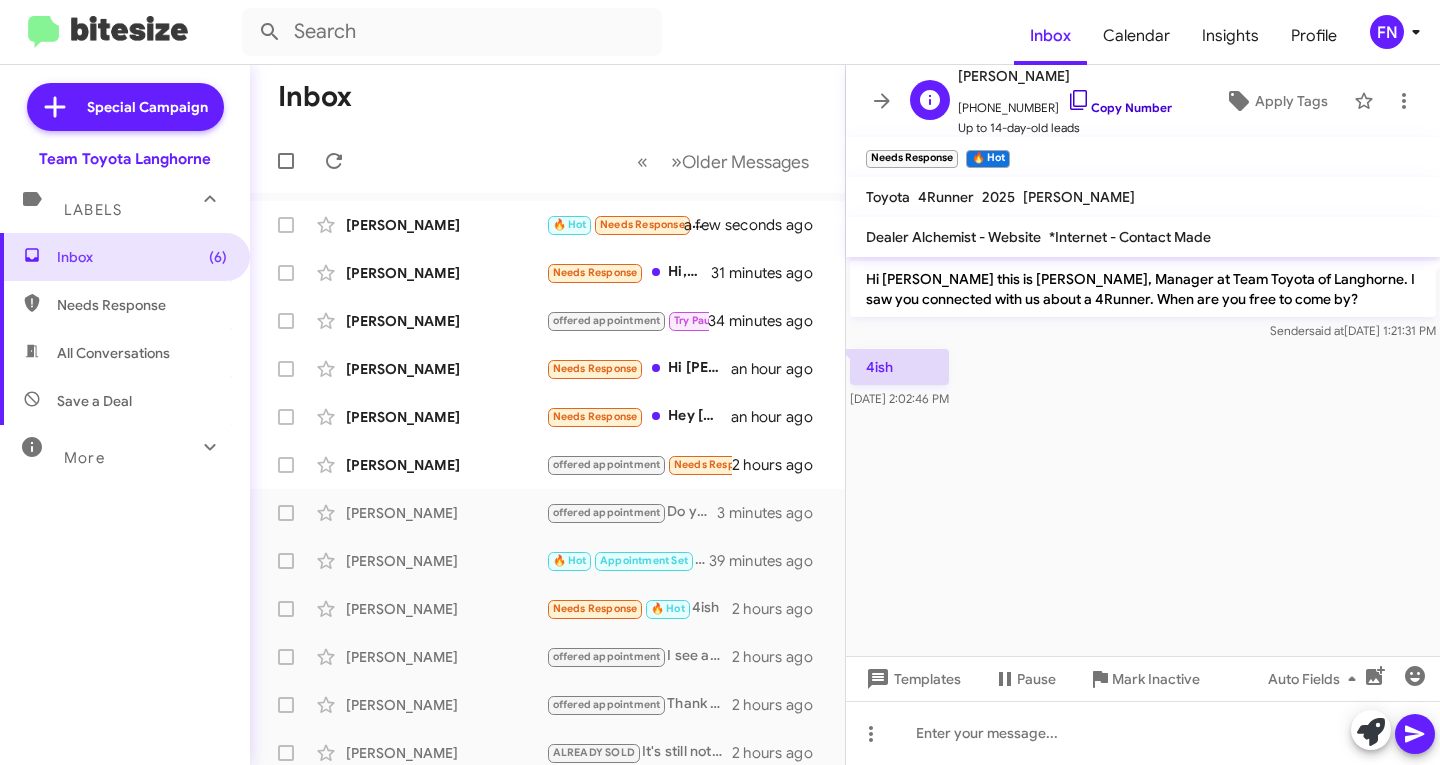click on "Copy Number" 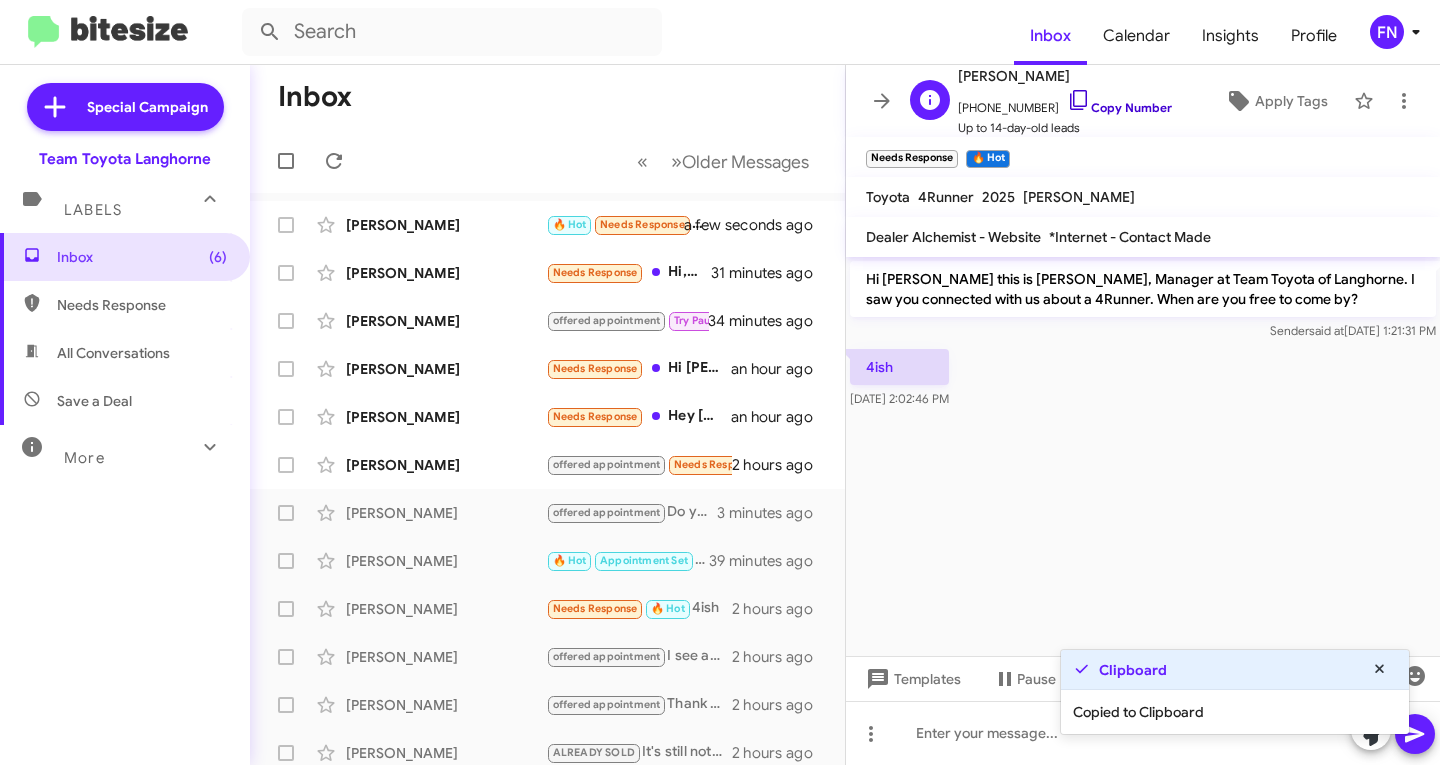 click on "Copy Number" 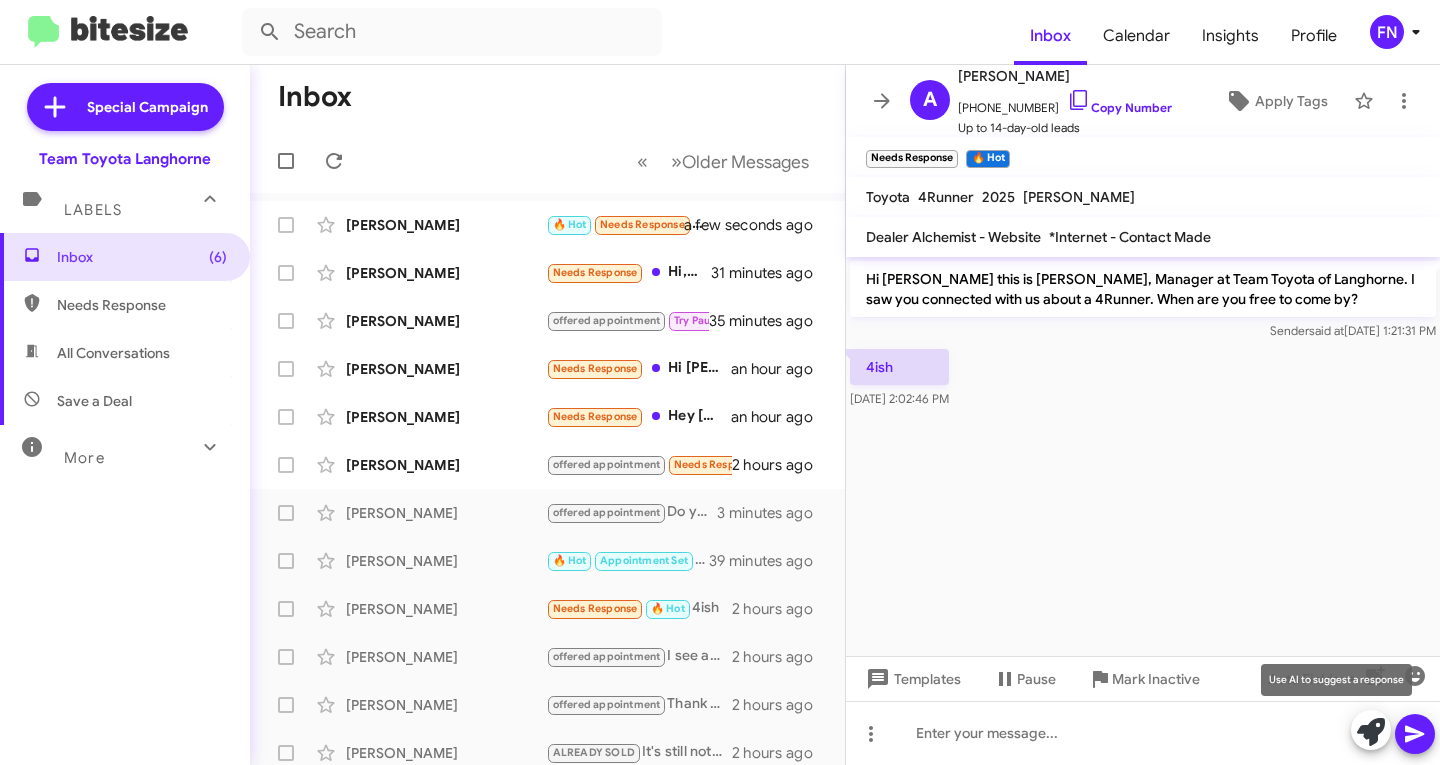 click 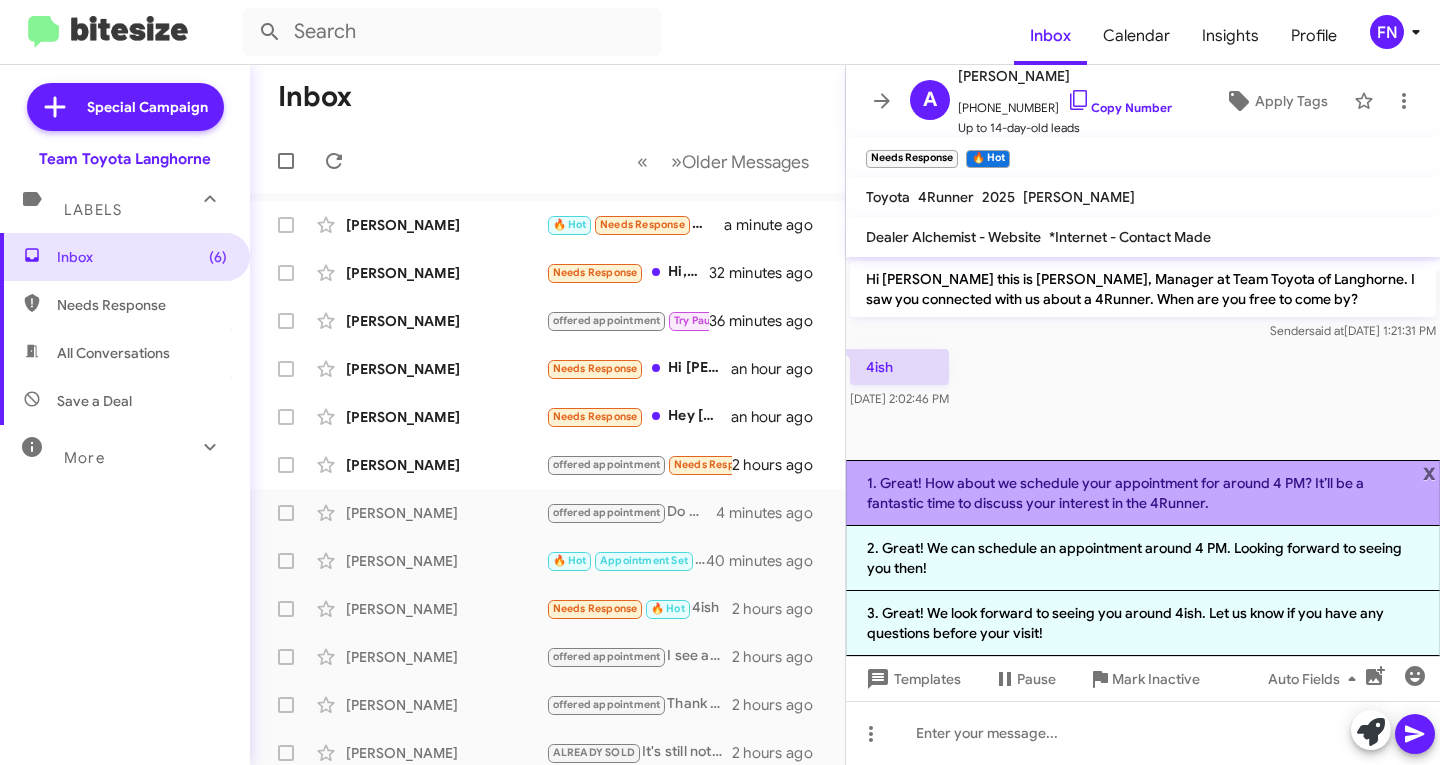 click on "1. Great! How about we schedule your appointment for around 4 PM? It’ll be a fantastic time to discuss your interest in the 4Runner." 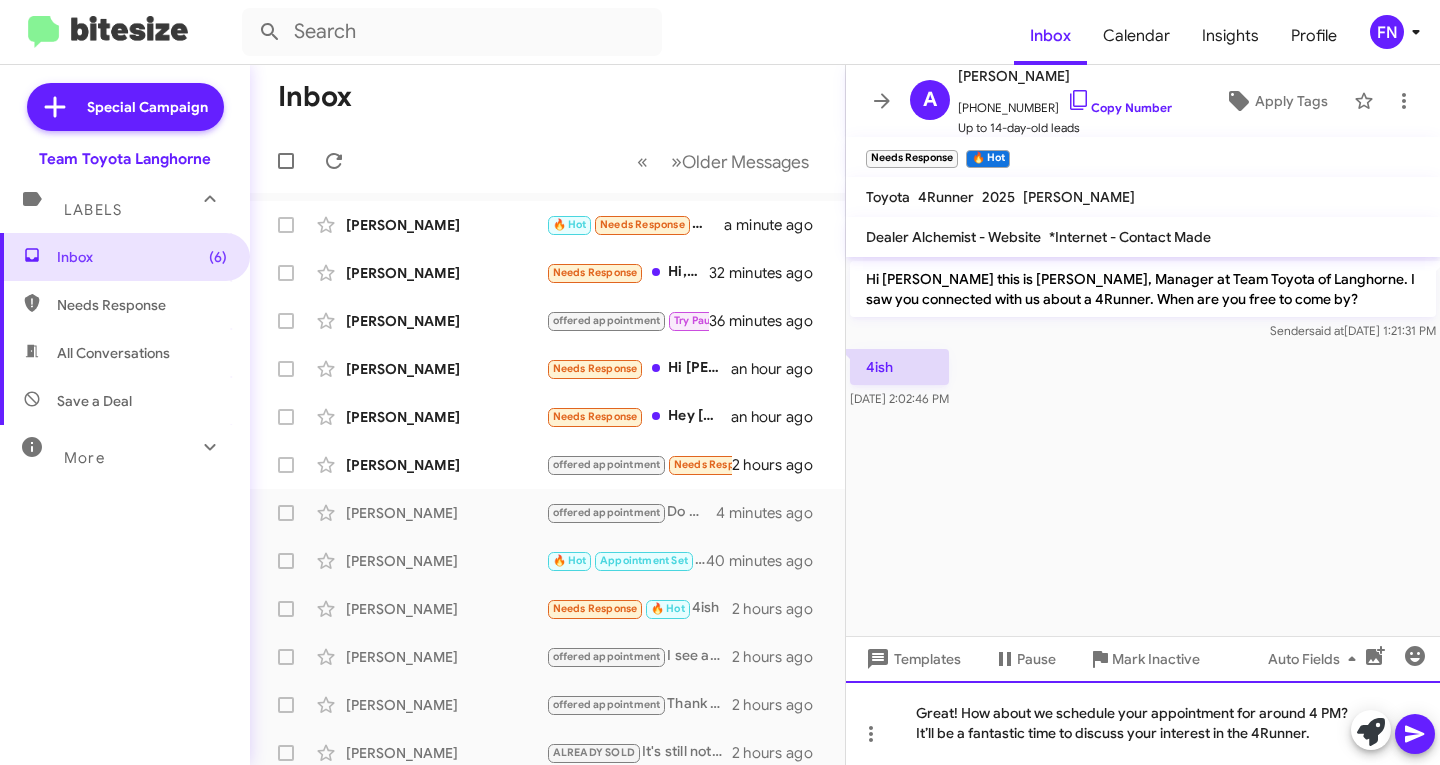 drag, startPoint x: 1336, startPoint y: 736, endPoint x: 952, endPoint y: 702, distance: 385.50226 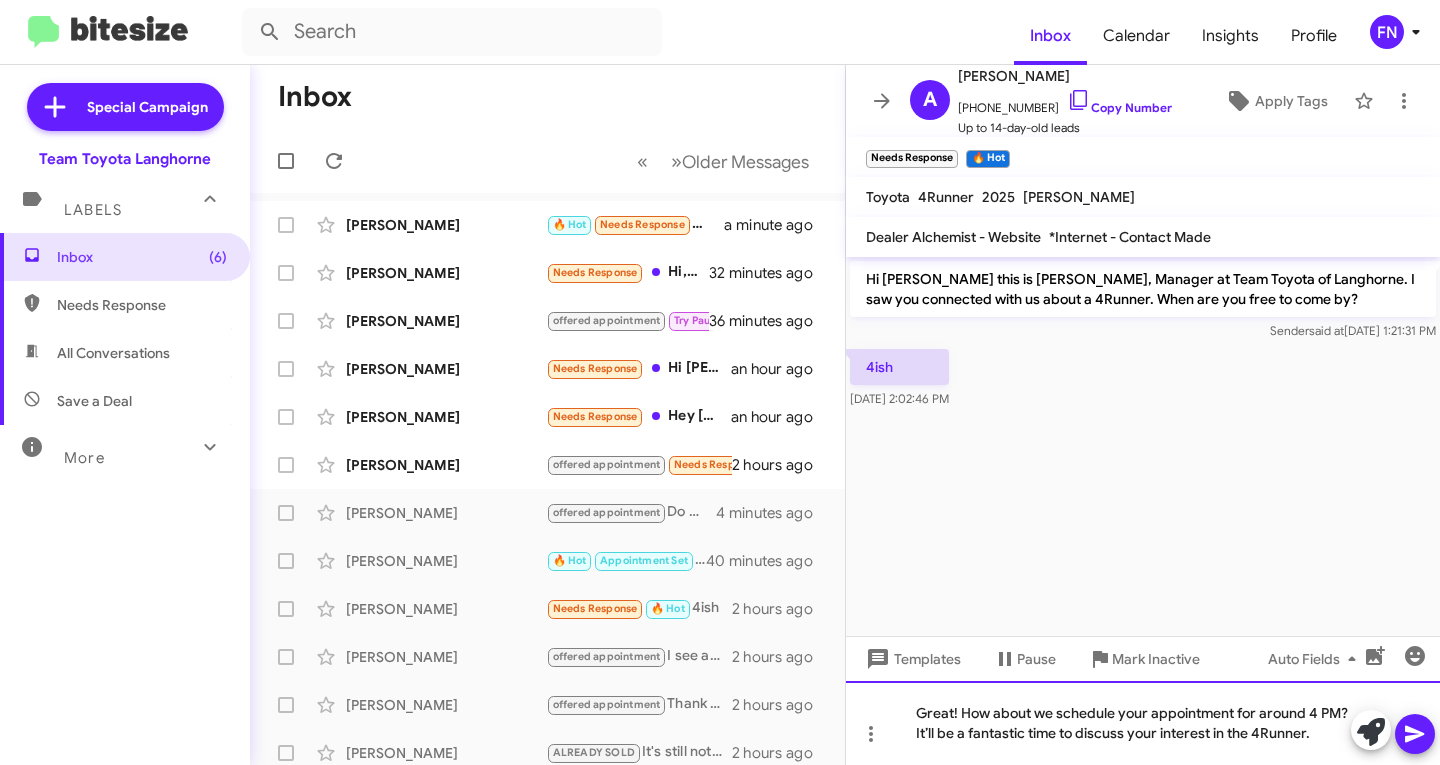 click on "Great! How about we schedule your appointment for around 4 PM? It’ll be a fantastic time to discuss your interest in the 4Runner." 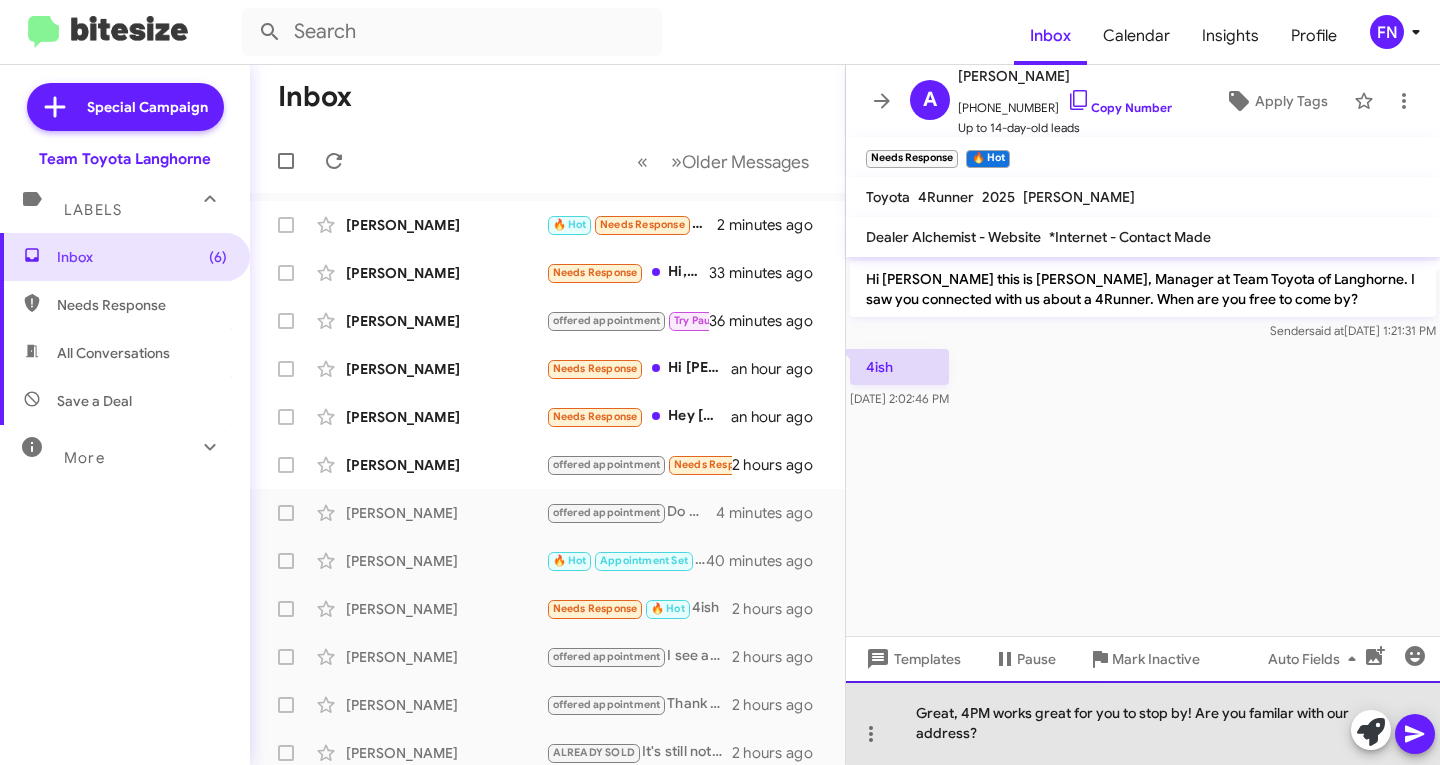 click on "Great, 4PM works great for you to stop by! Are you familar with our address?" 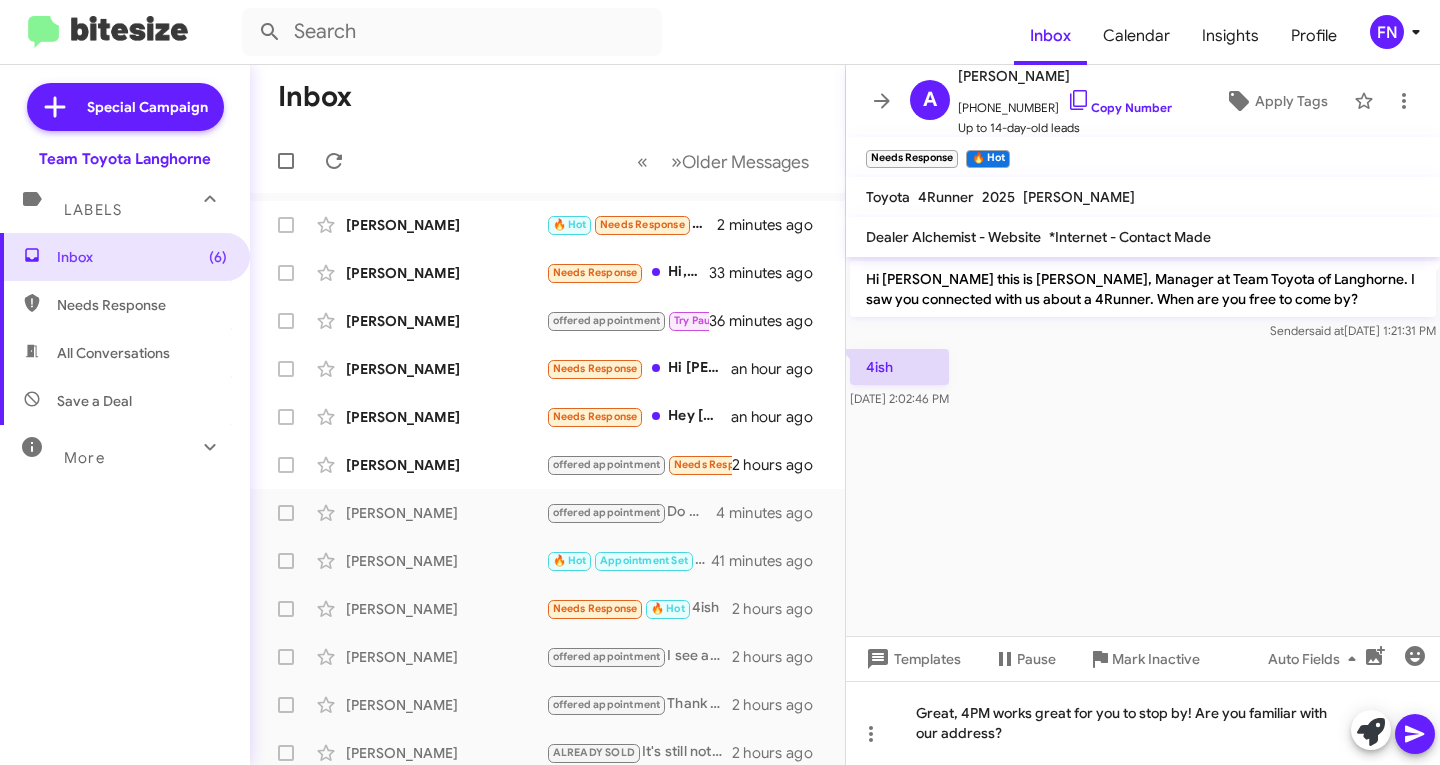 click 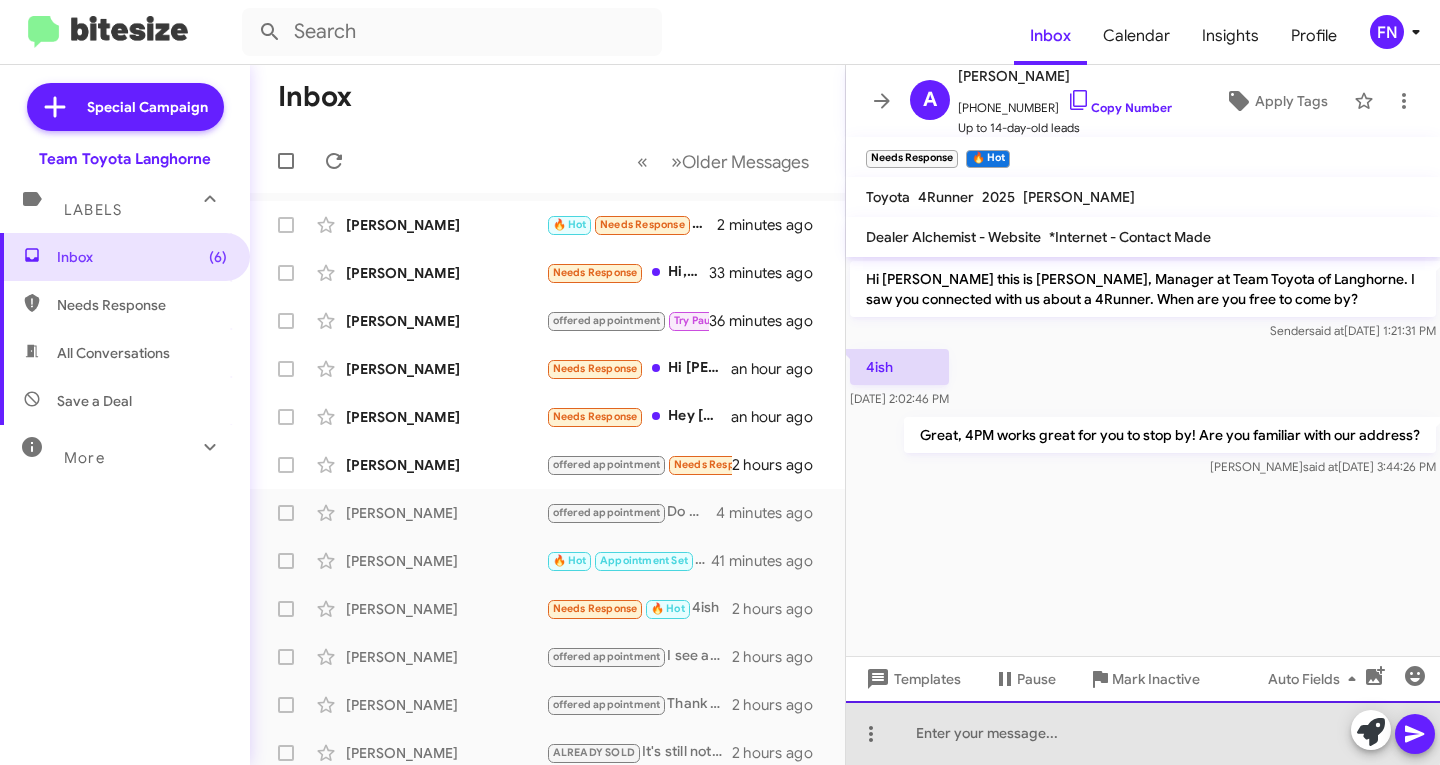 click 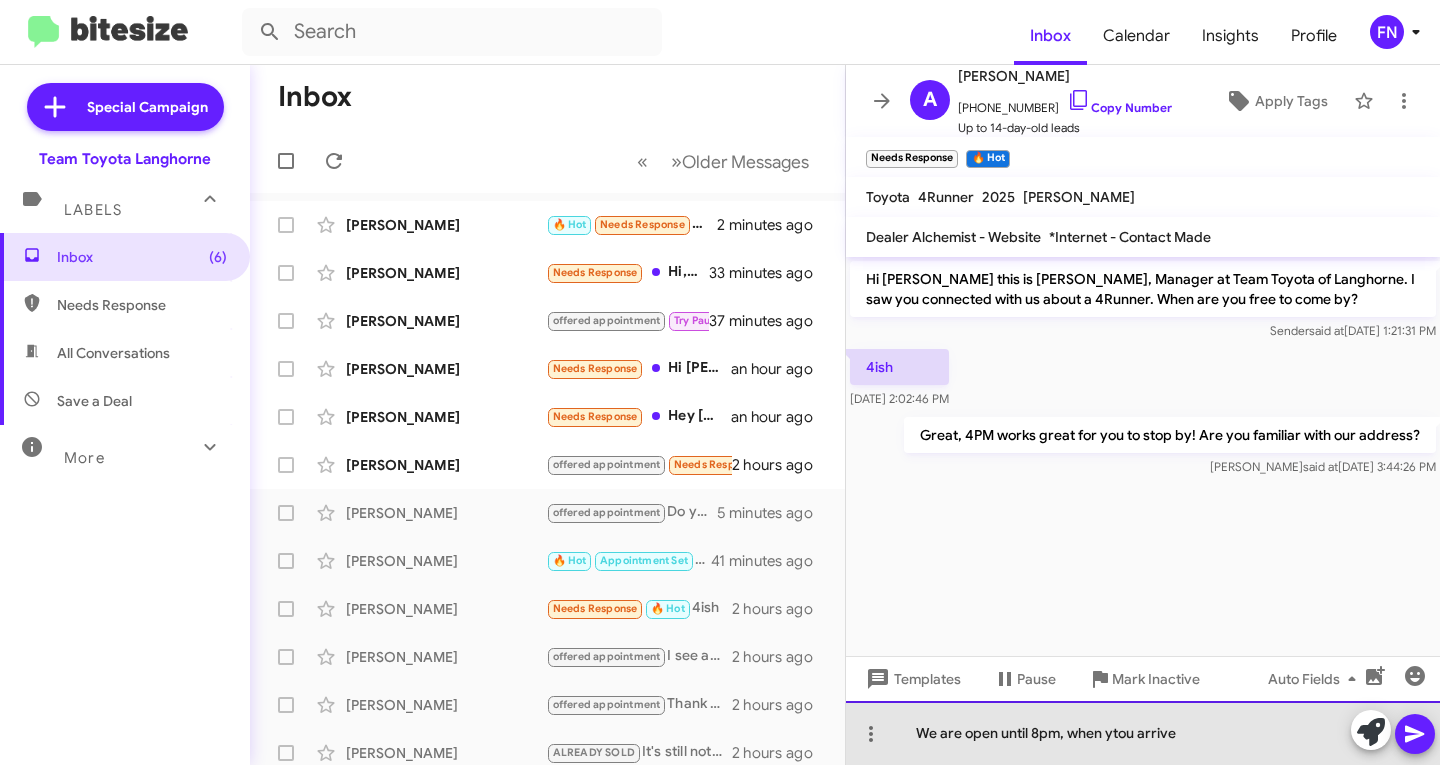 click on "We are open until 8pm, when ytou arrive" 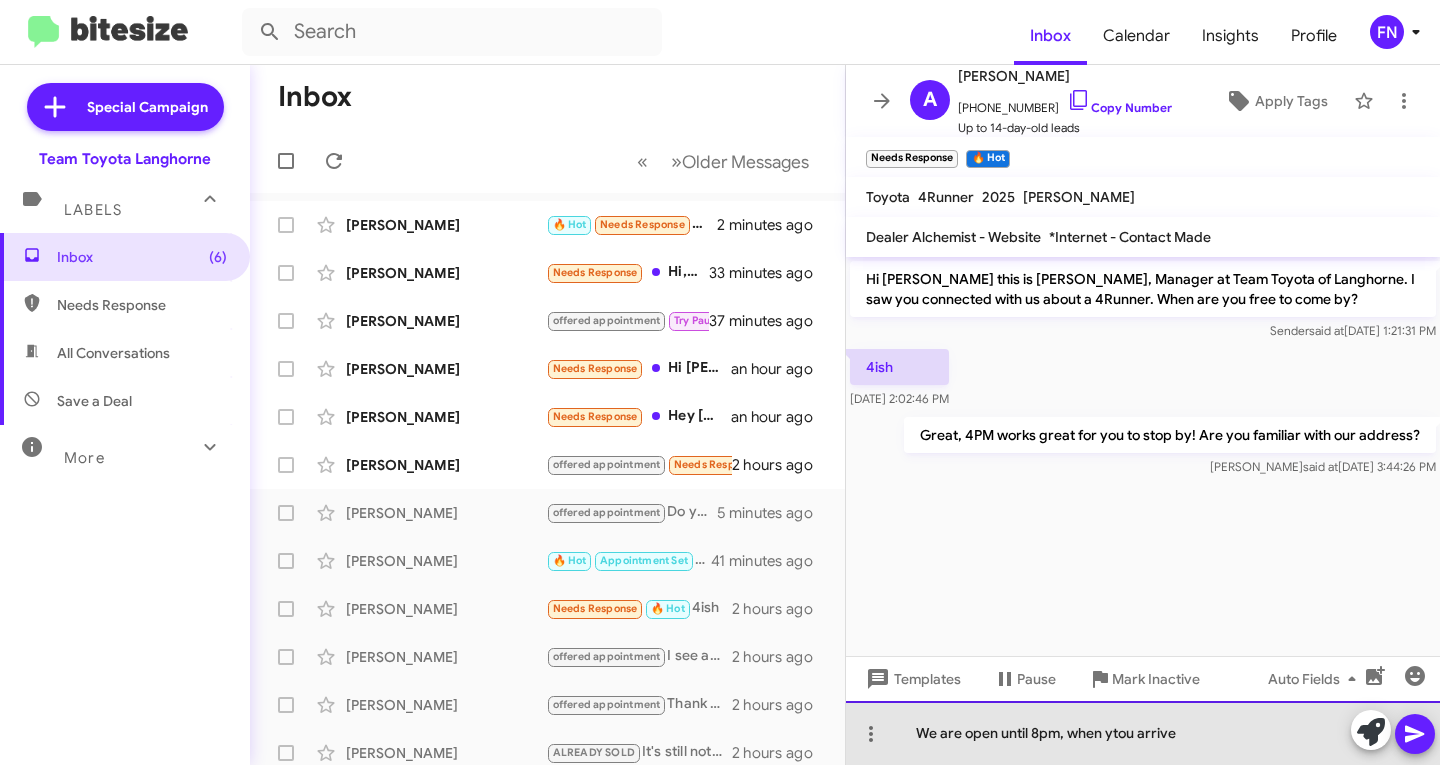click on "We are open until 8pm, when ytou arrive" 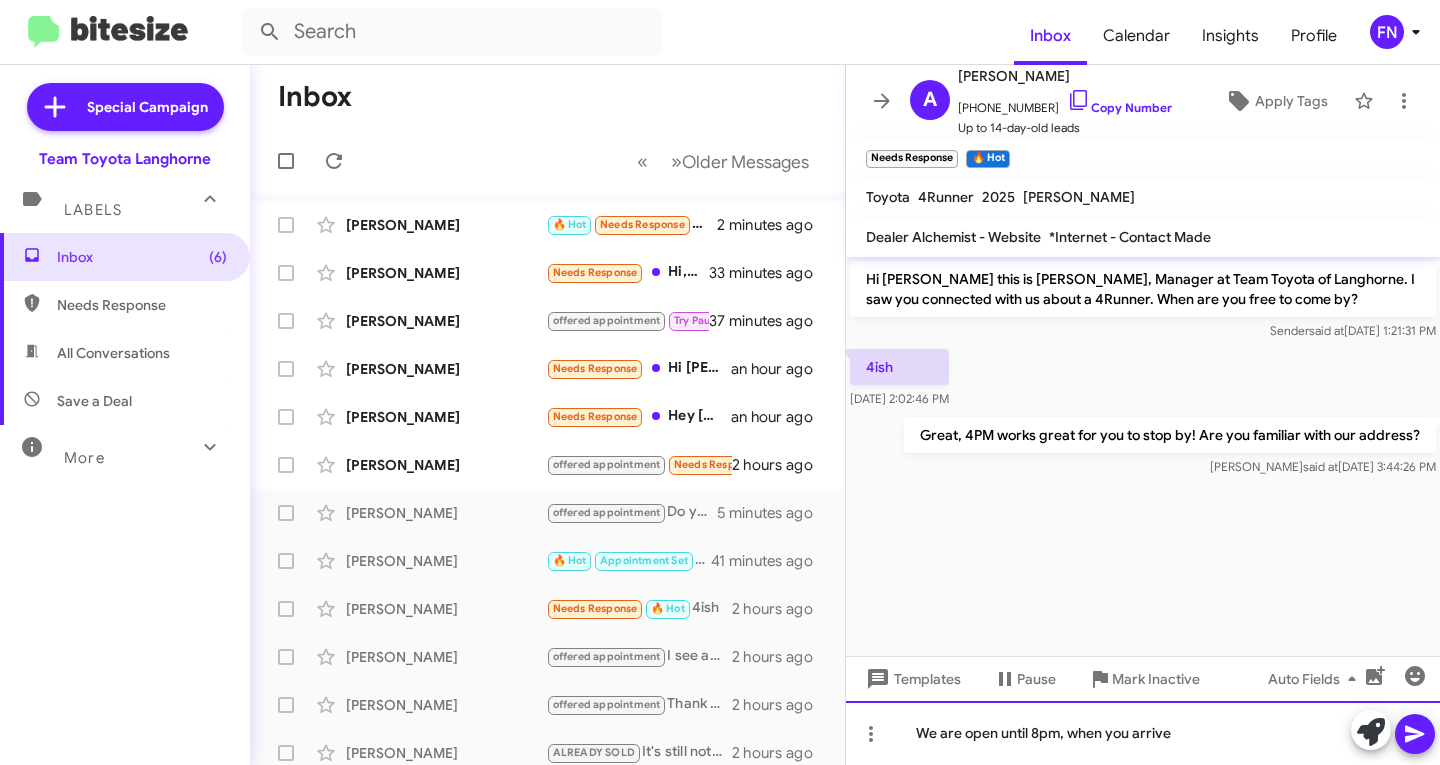 click on "We are open until 8pm, when you arrive" 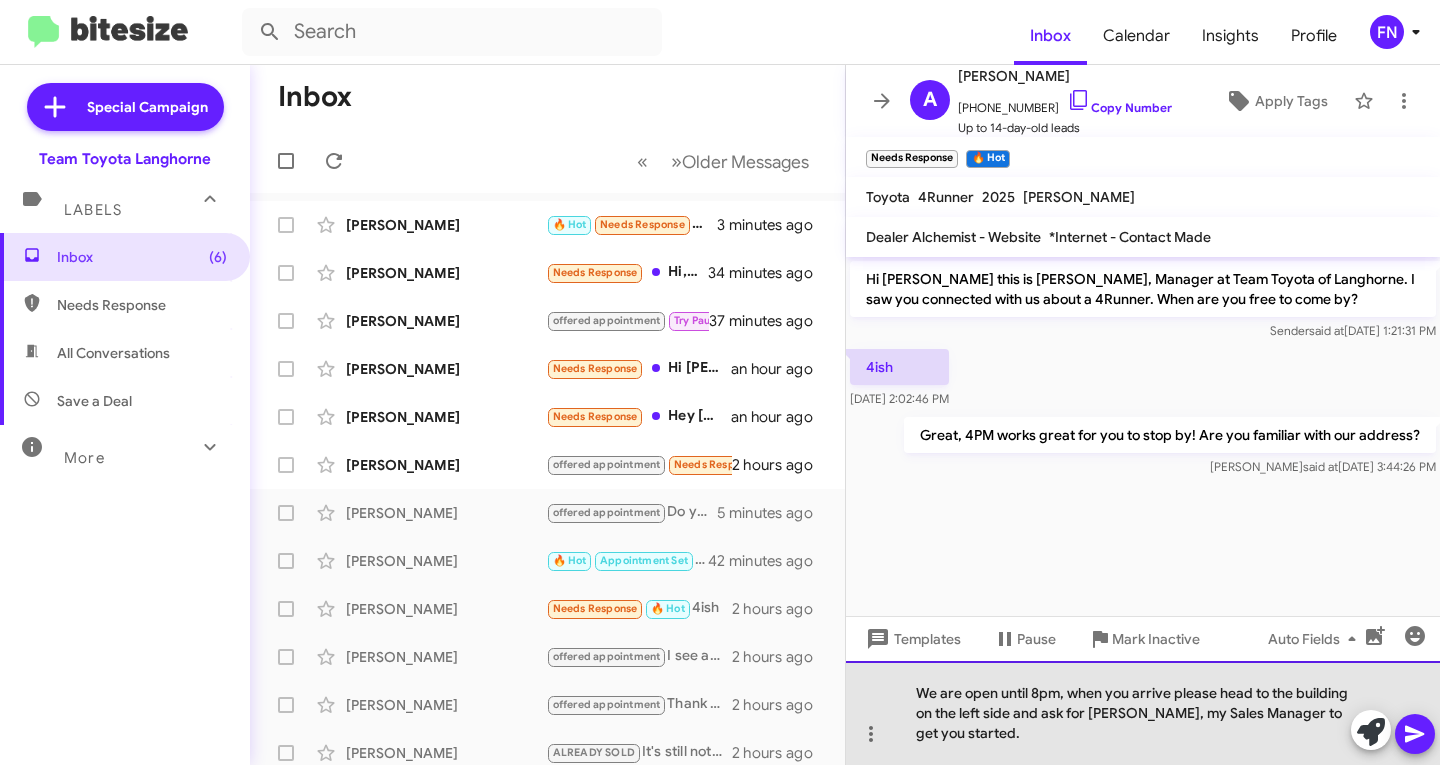 click on "We are open until 8pm, when you arrive please head to the building on the left side and ask for [PERSON_NAME], my Sales Manager to get you started." 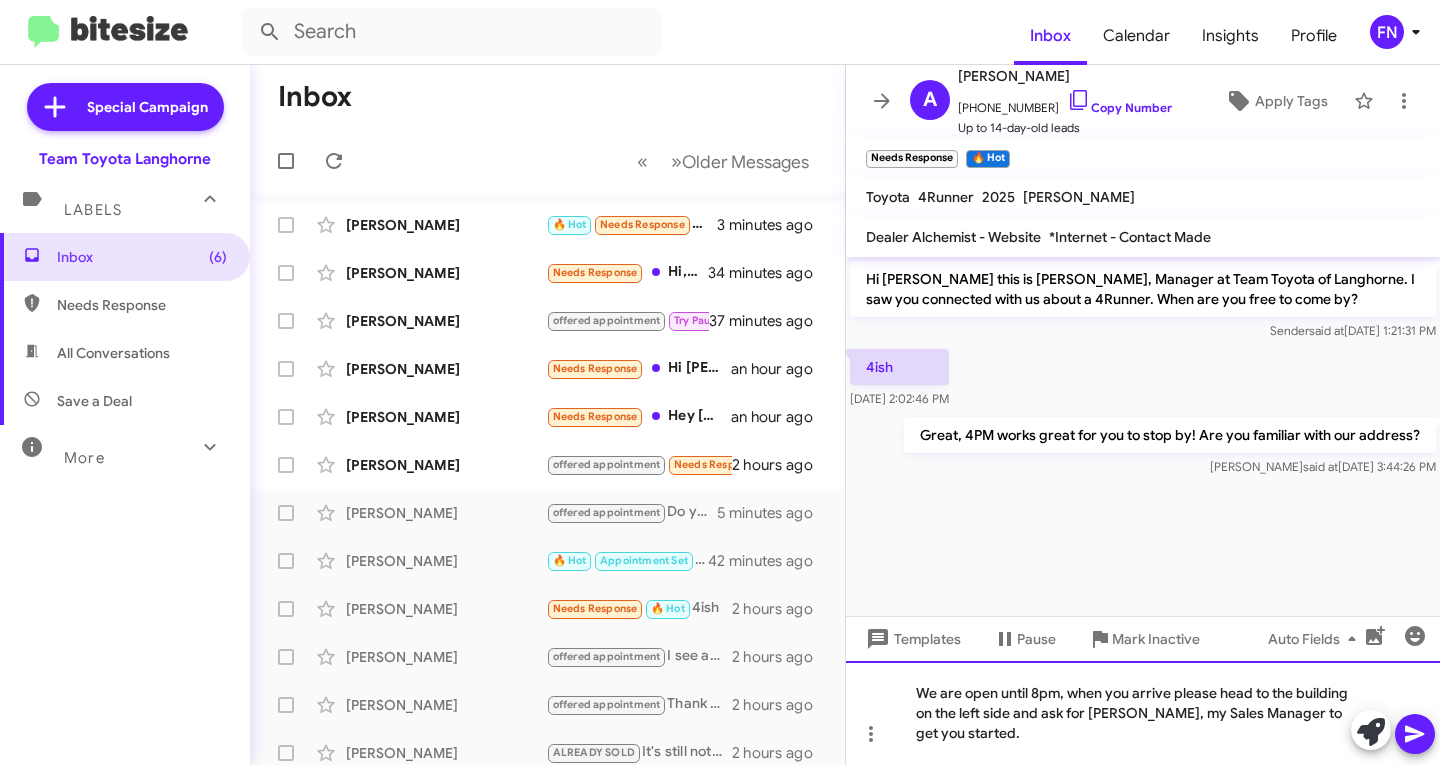 click on "We are open until 8pm, when you arrive please head to the building on the left side and ask for [PERSON_NAME], my Sales Manager to get you started." 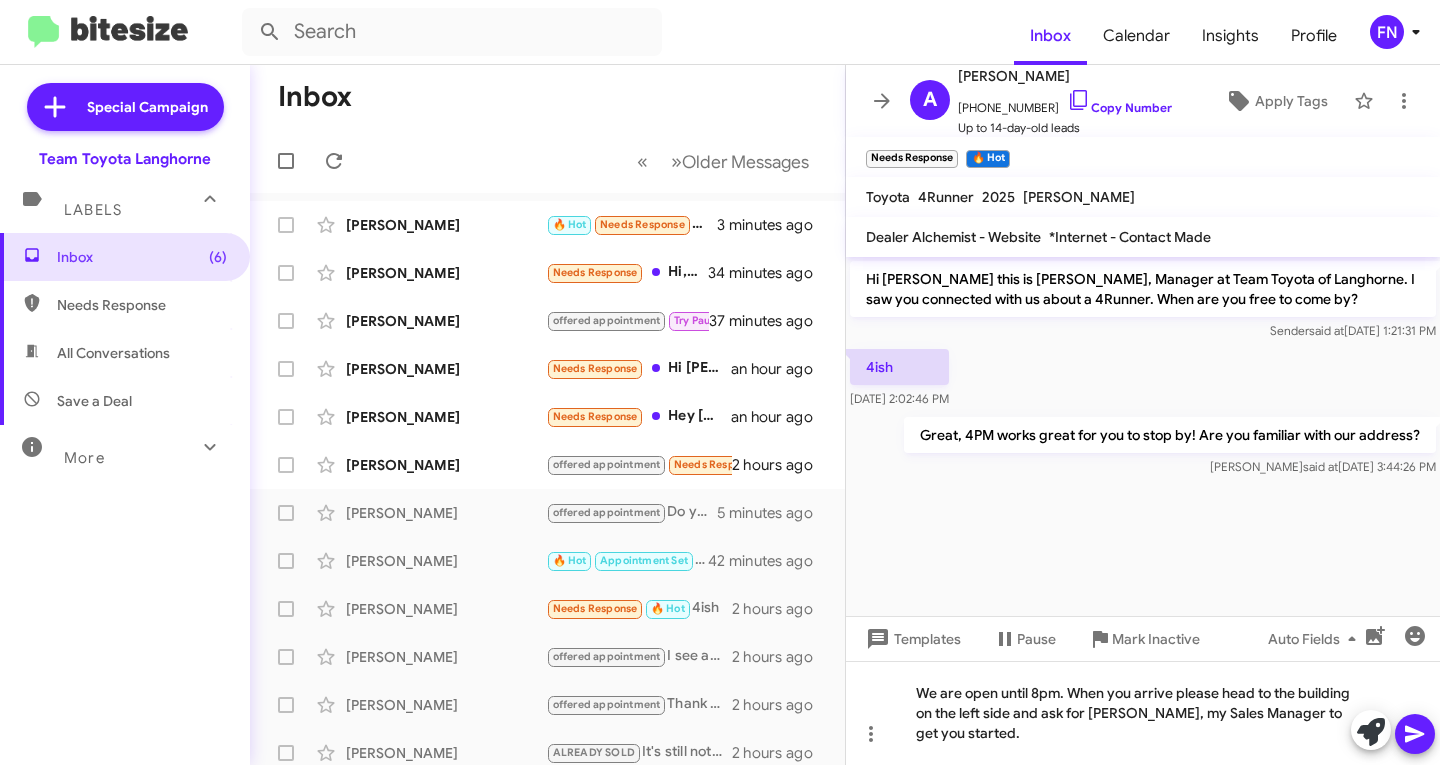 click 